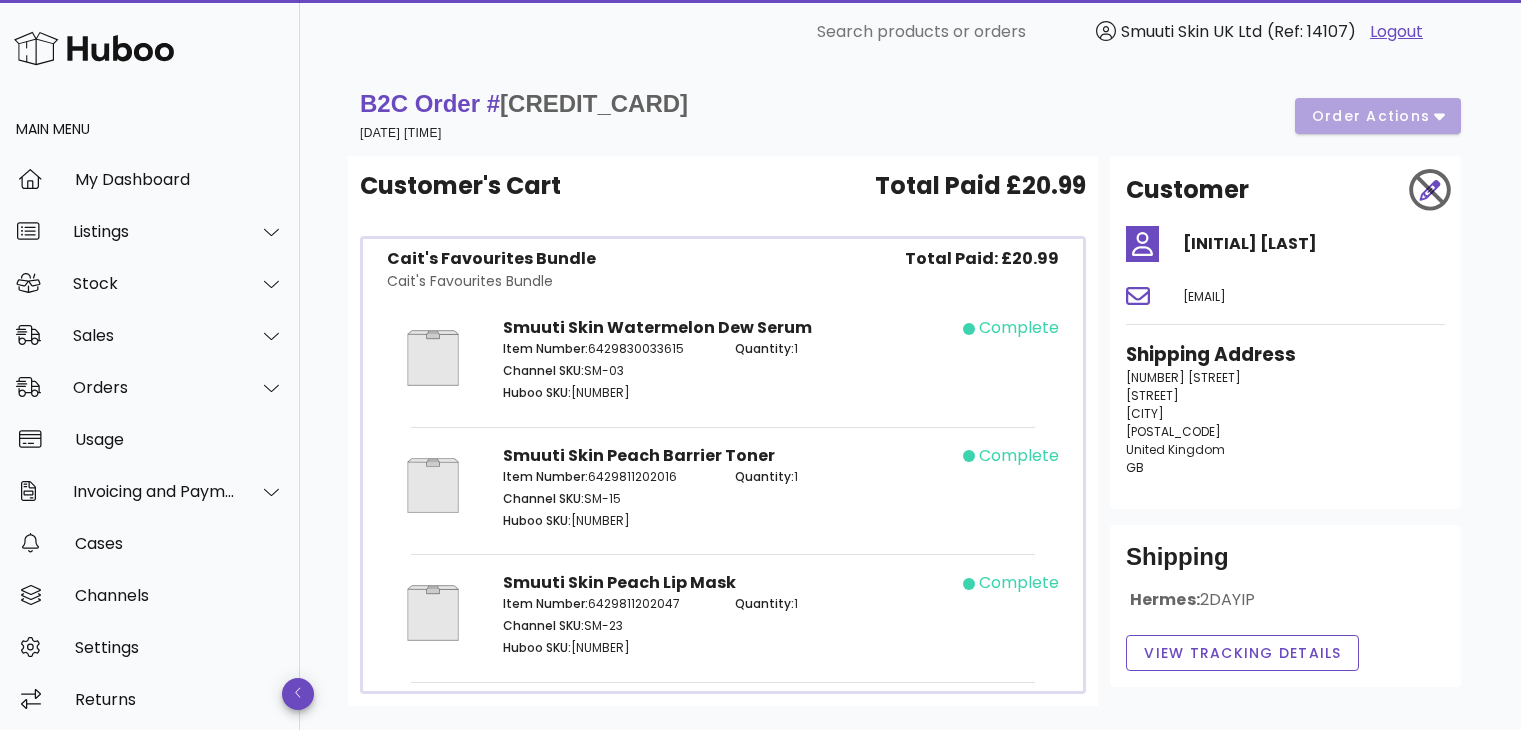 scroll, scrollTop: 0, scrollLeft: 0, axis: both 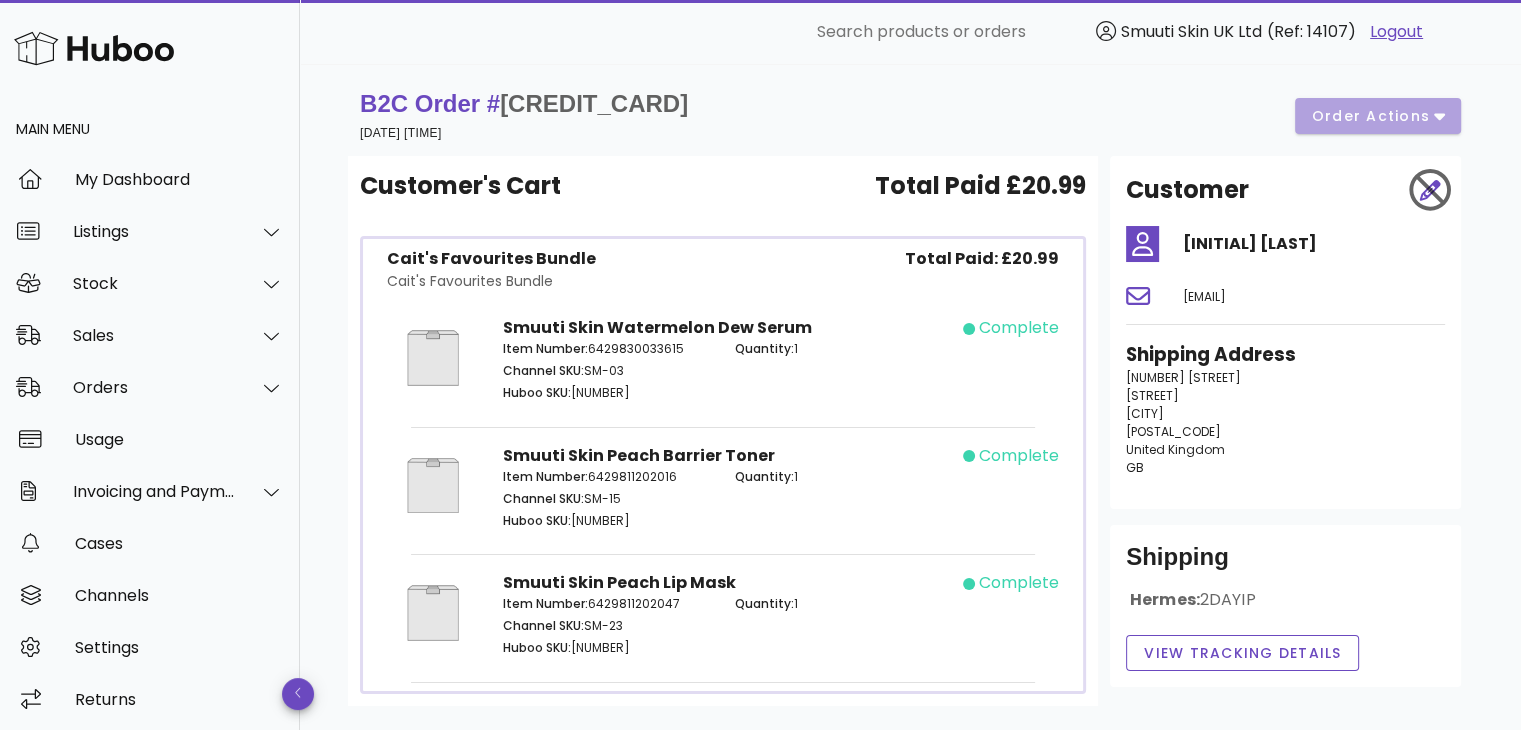 drag, startPoint x: 1157, startPoint y: 474, endPoint x: 1119, endPoint y: 379, distance: 102.31813 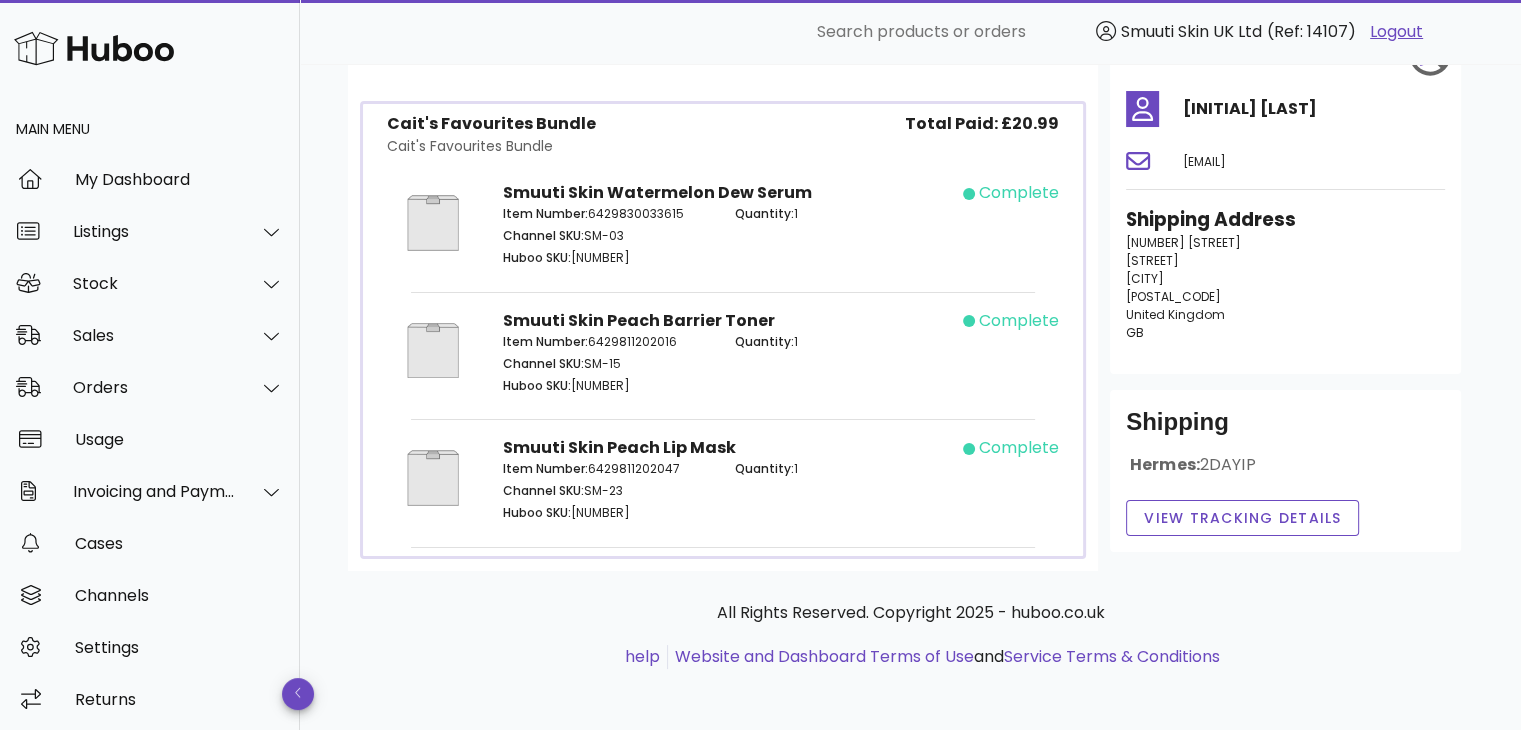 scroll, scrollTop: 0, scrollLeft: 0, axis: both 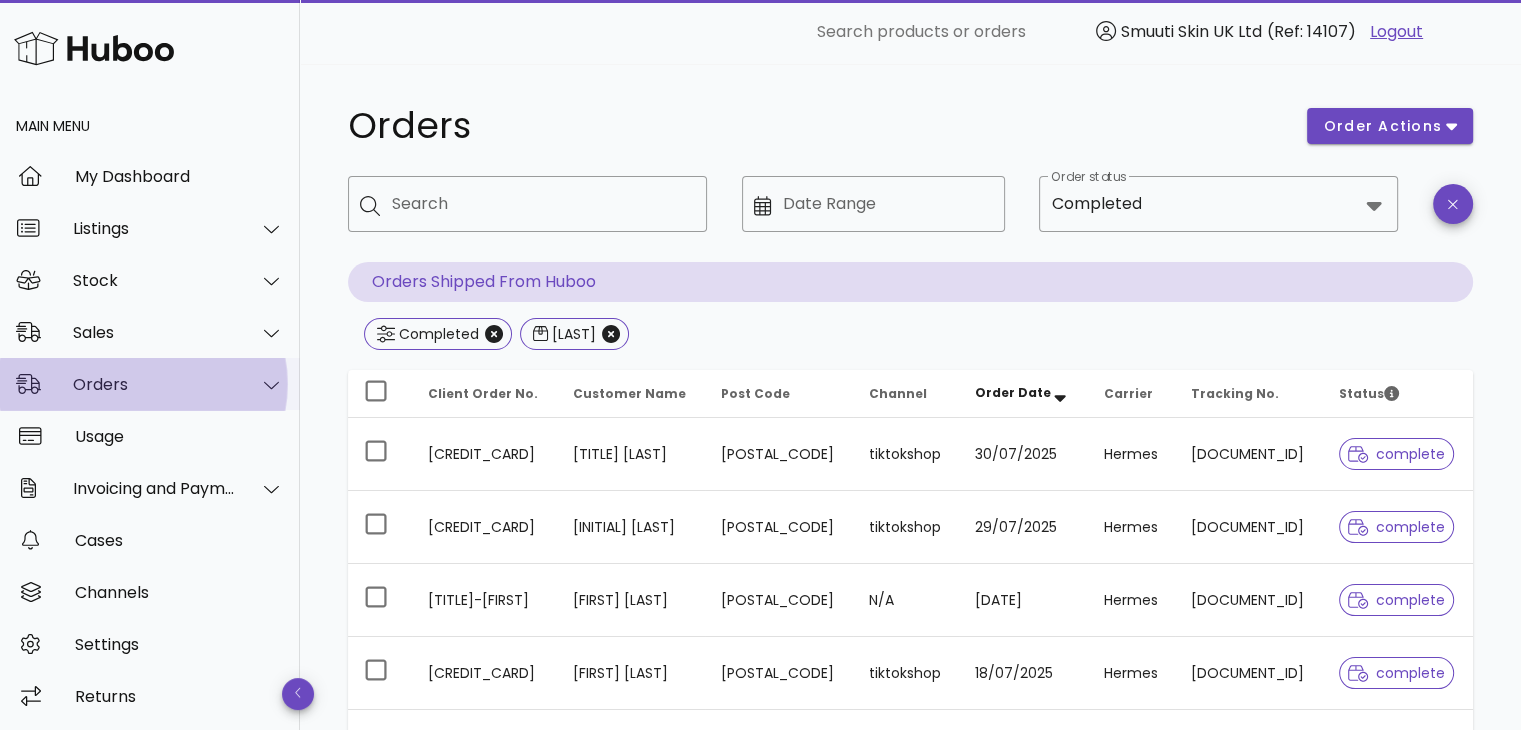 click at bounding box center [260, 385] 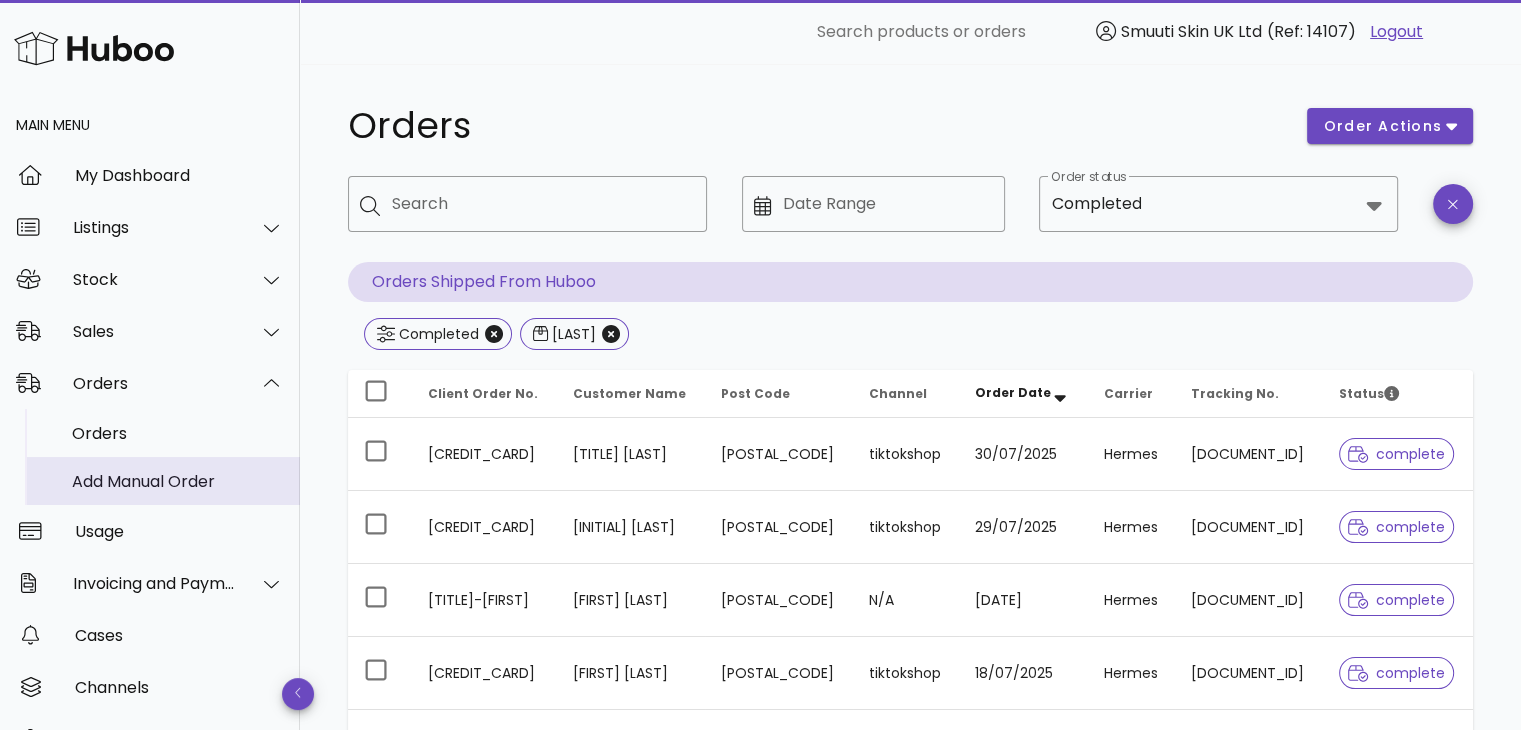 click on "Add Manual Order" at bounding box center (178, 481) 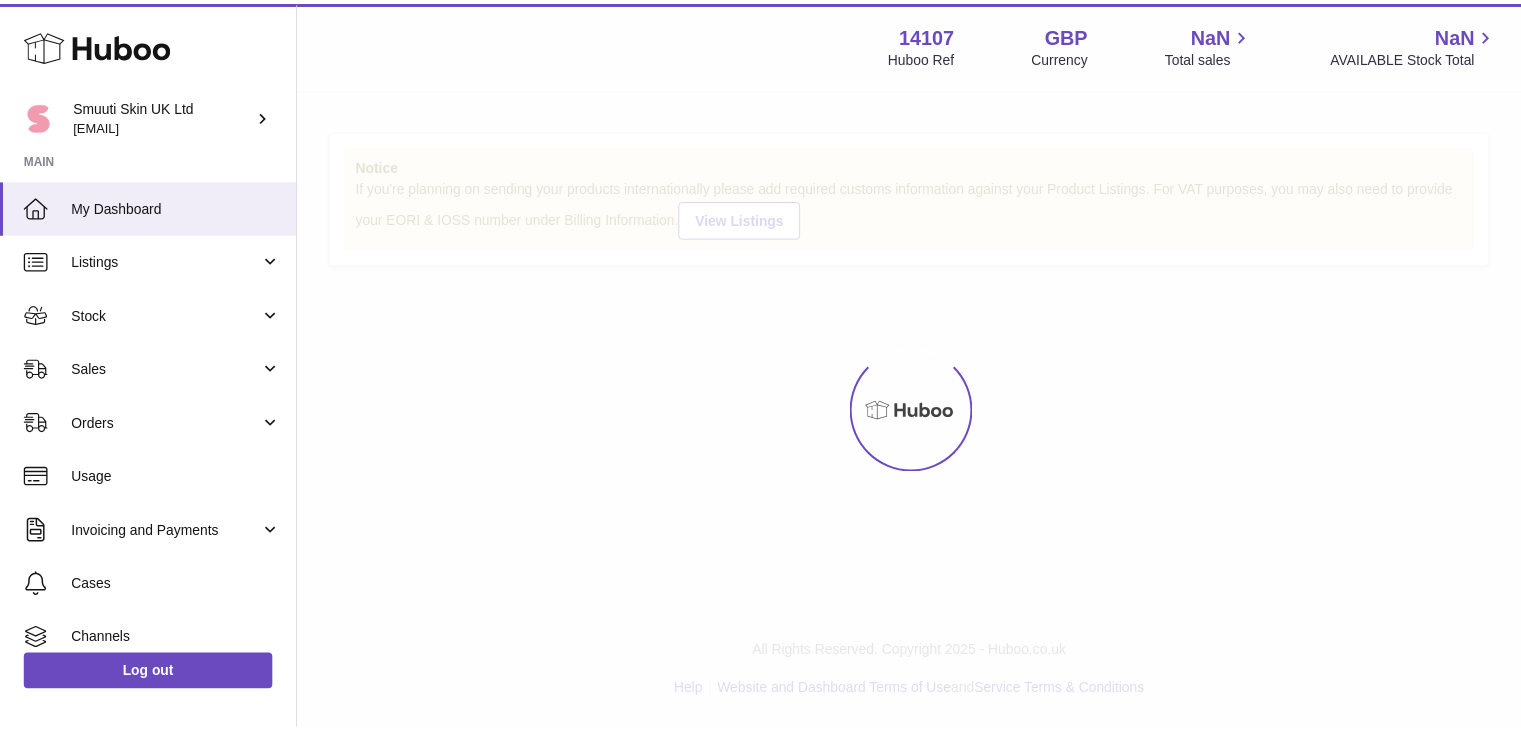 scroll, scrollTop: 0, scrollLeft: 0, axis: both 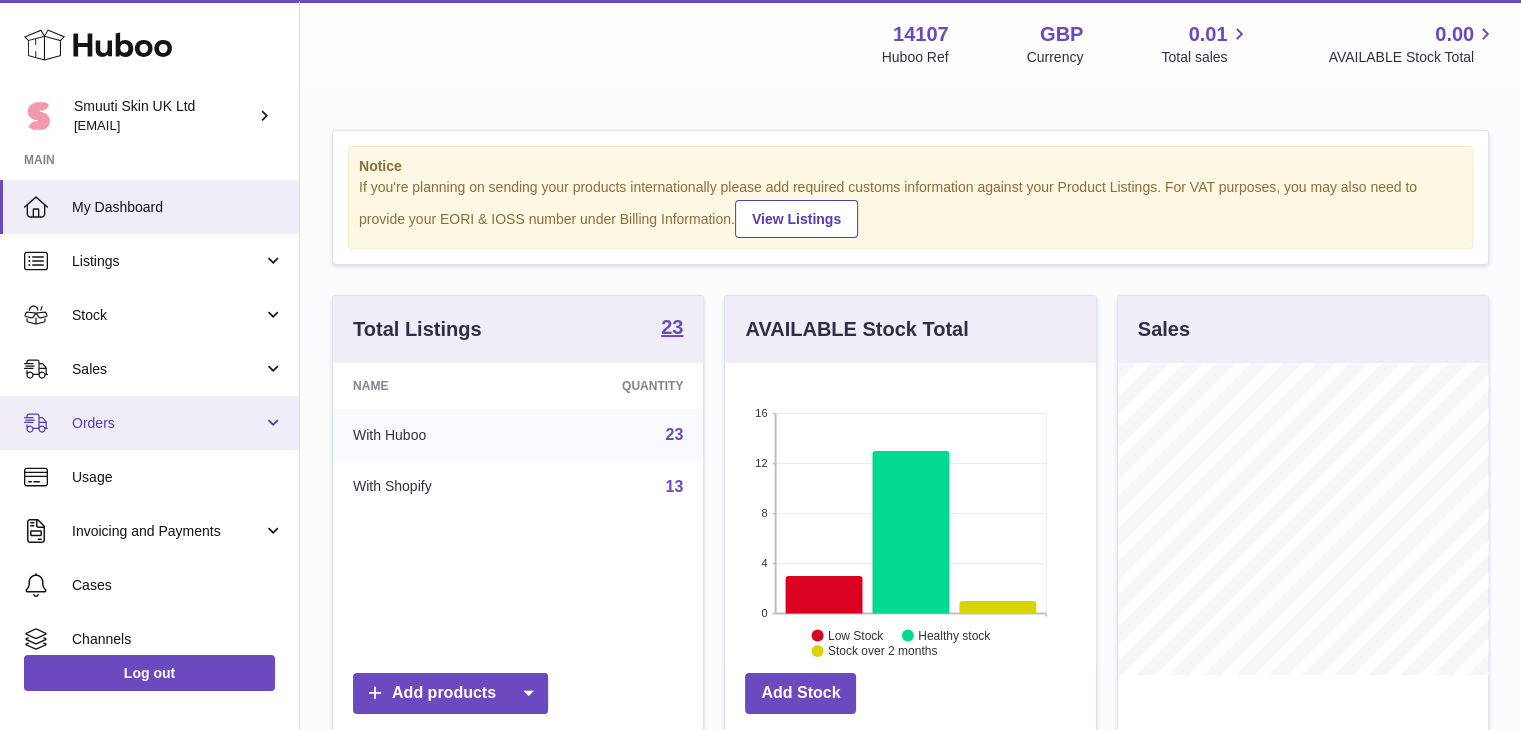 click on "Orders" at bounding box center (149, 423) 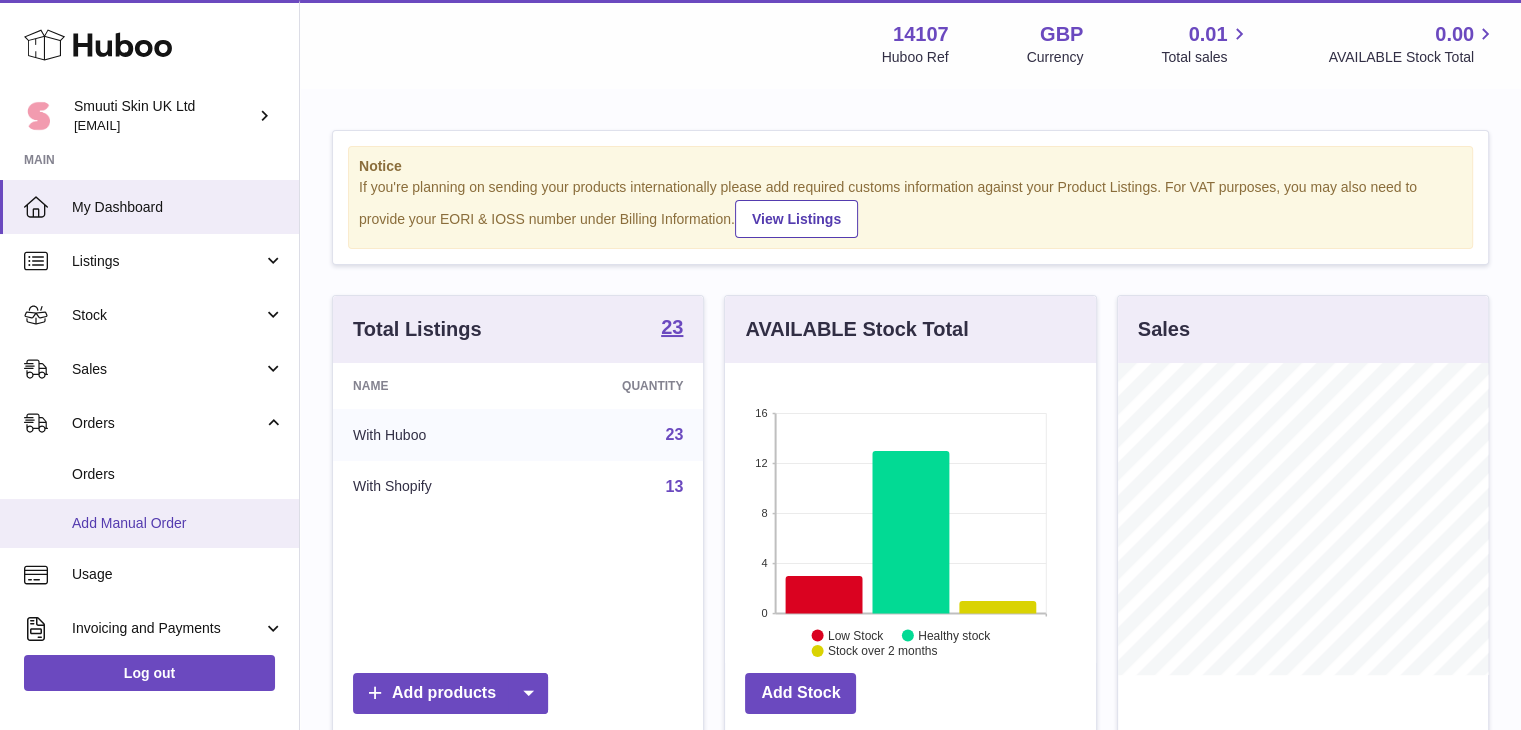 click on "Add Manual Order" at bounding box center (178, 523) 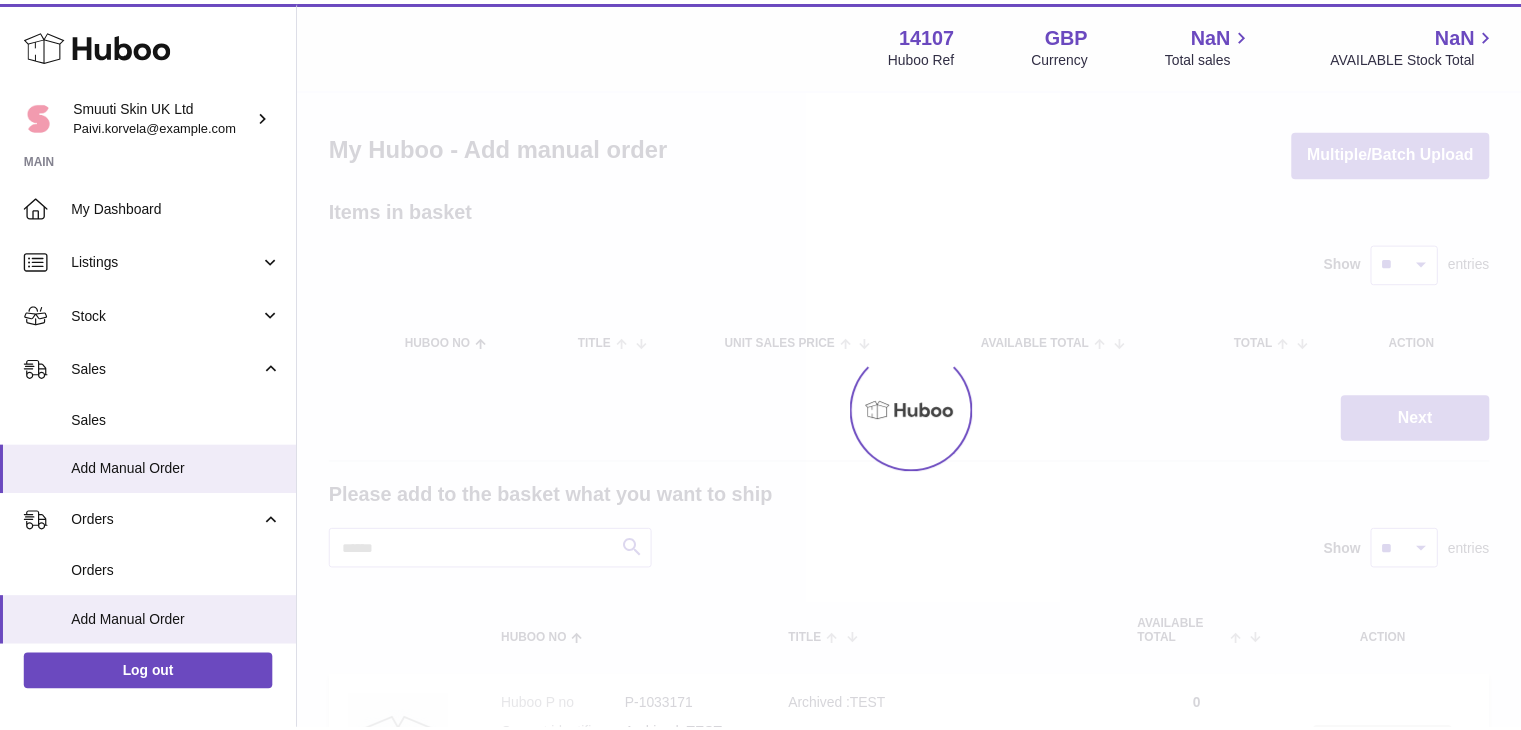 scroll, scrollTop: 0, scrollLeft: 0, axis: both 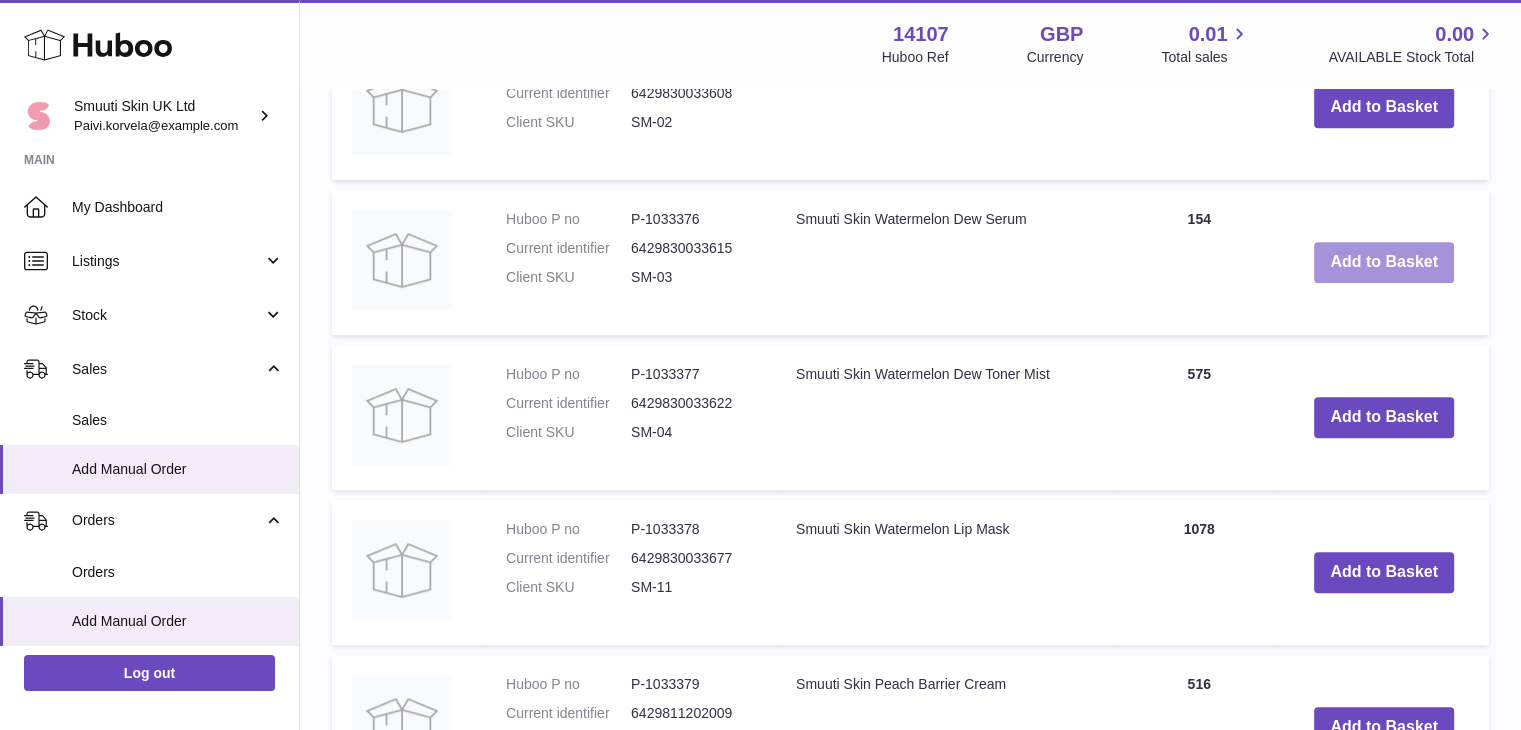 click on "Add to Basket" at bounding box center (1384, 262) 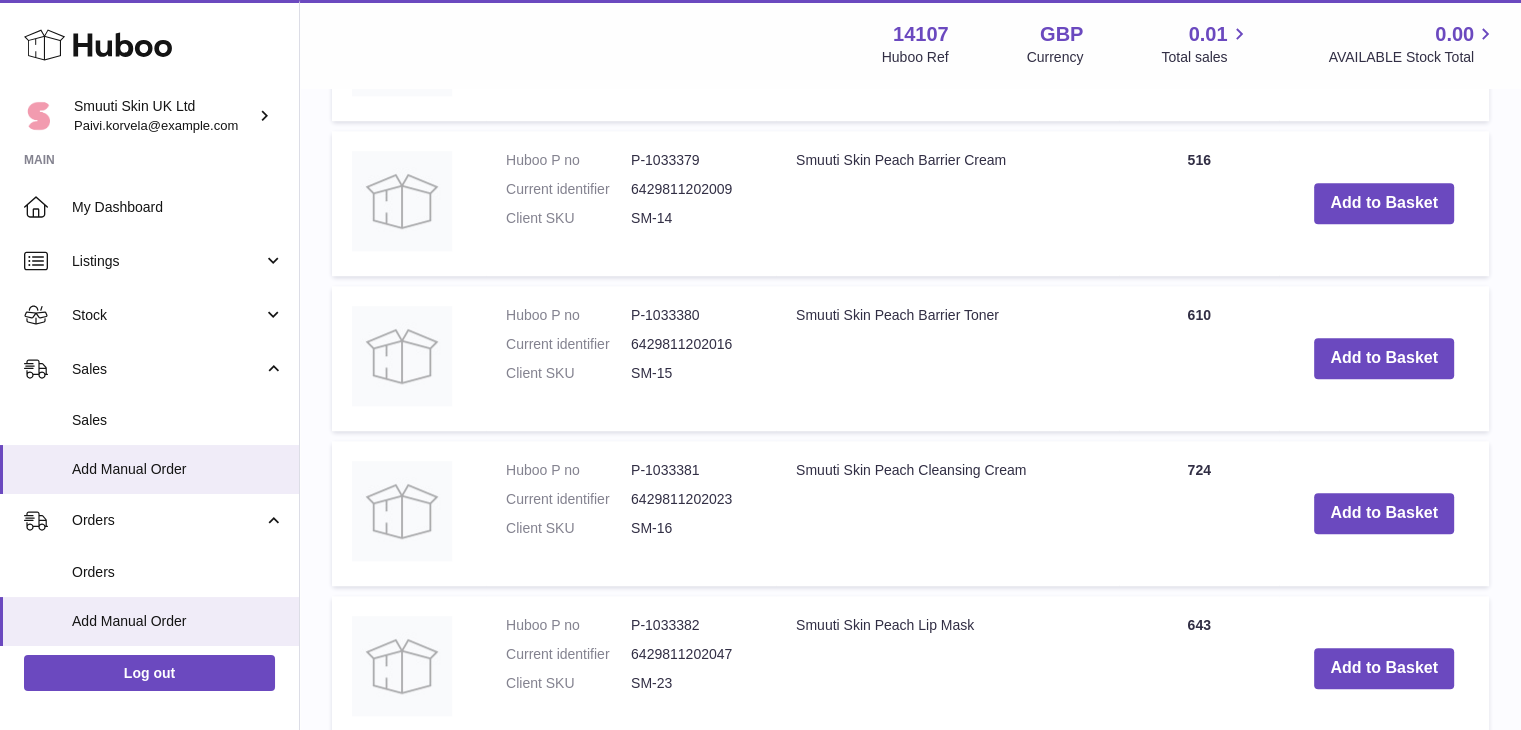 scroll, scrollTop: 1648, scrollLeft: 0, axis: vertical 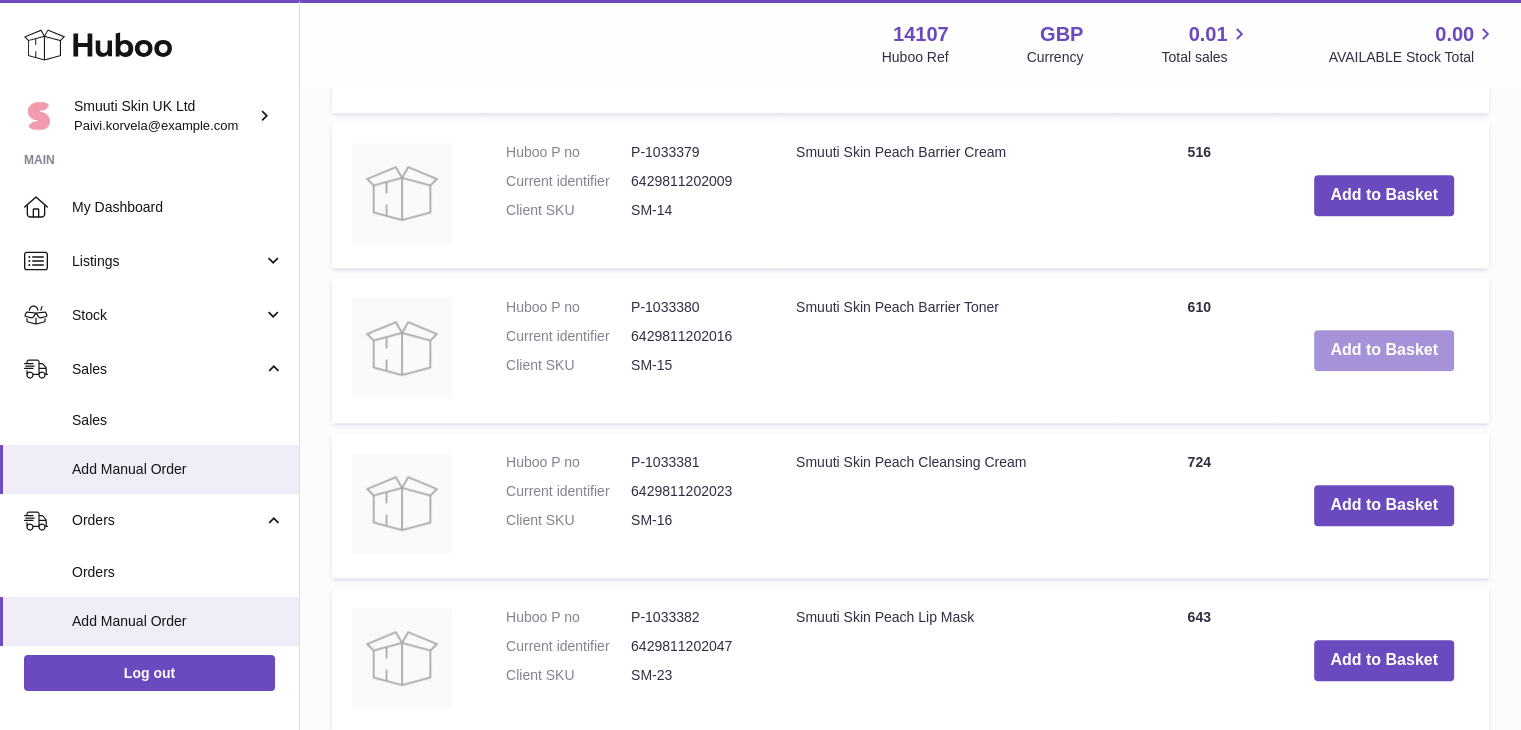 click on "Add to Basket" at bounding box center (1384, 350) 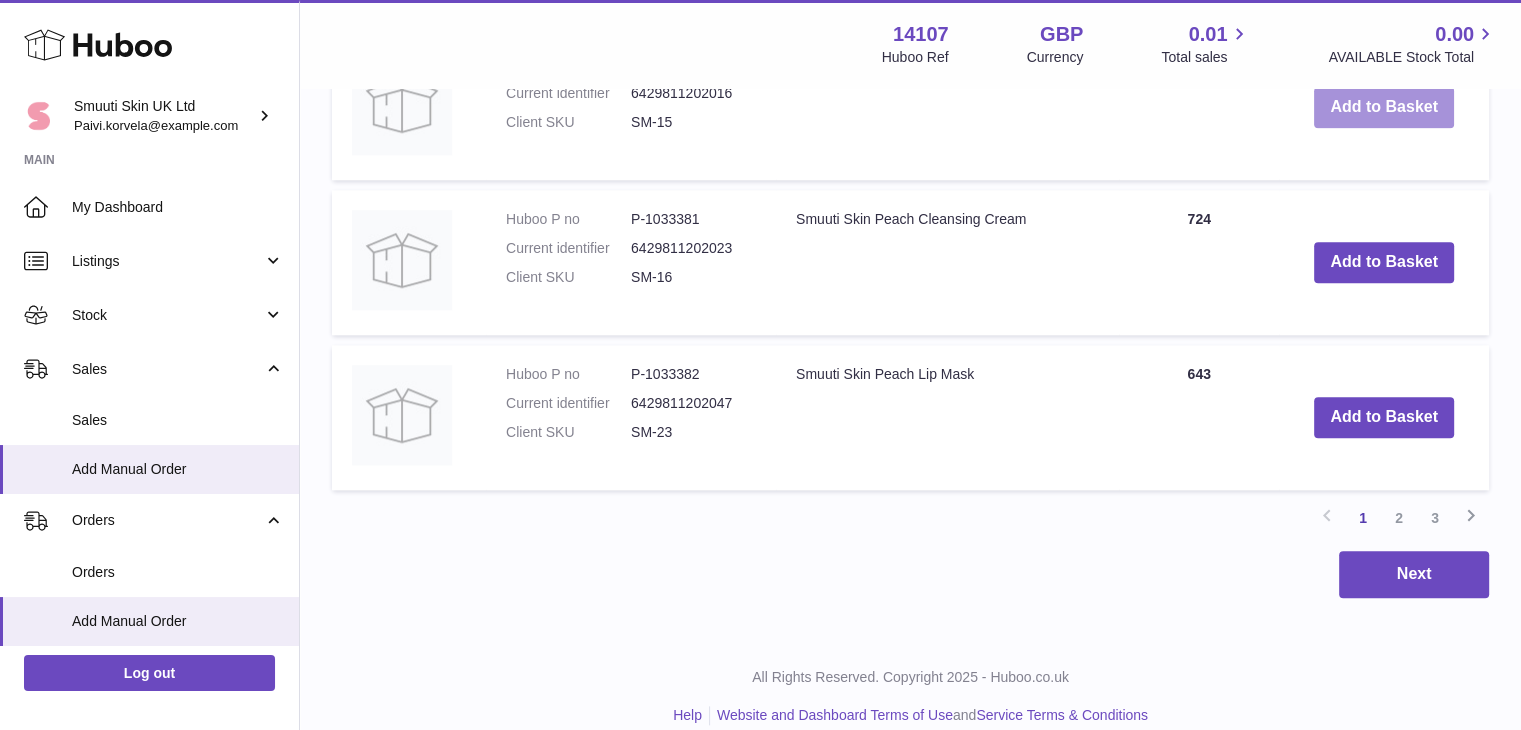 scroll, scrollTop: 2048, scrollLeft: 0, axis: vertical 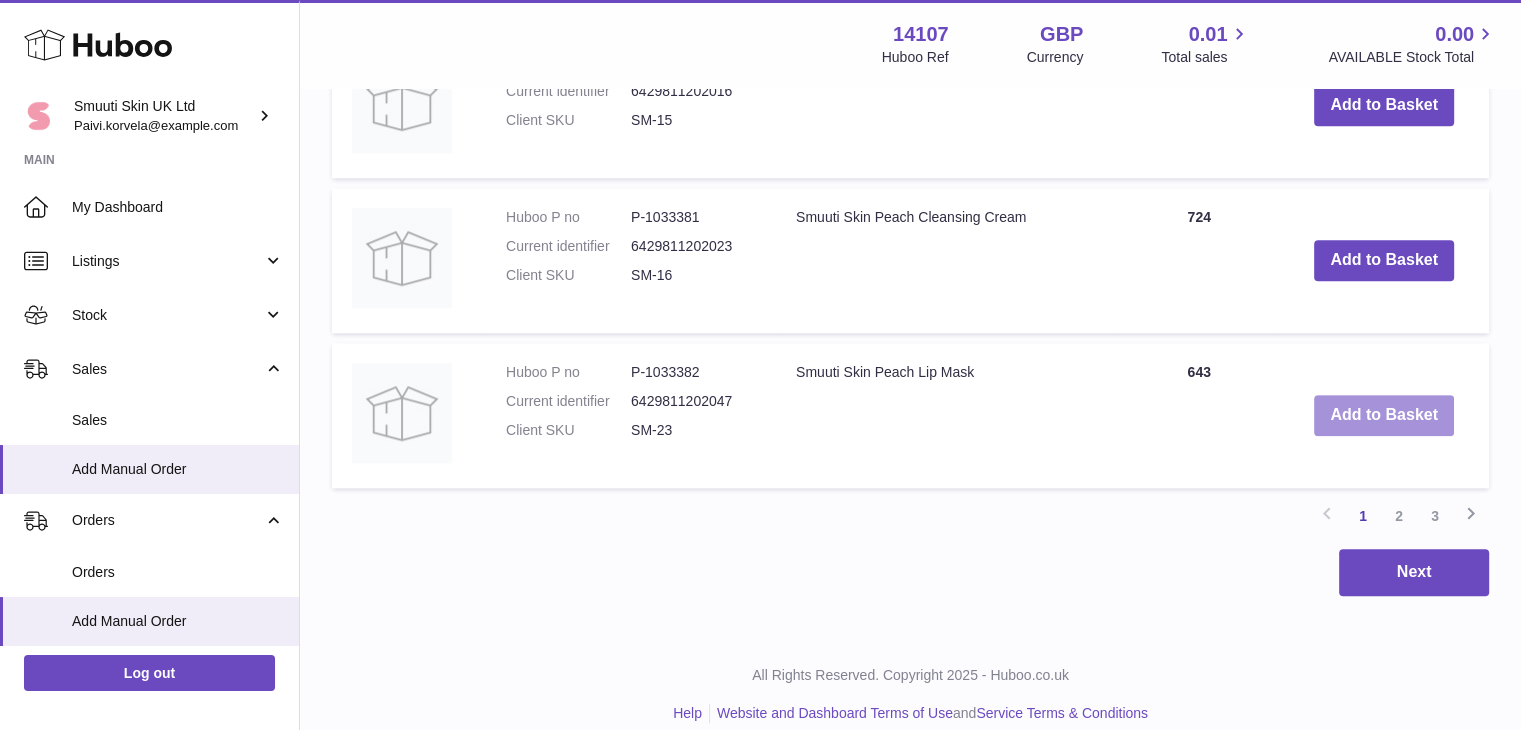 click on "Add to Basket" at bounding box center (1384, 415) 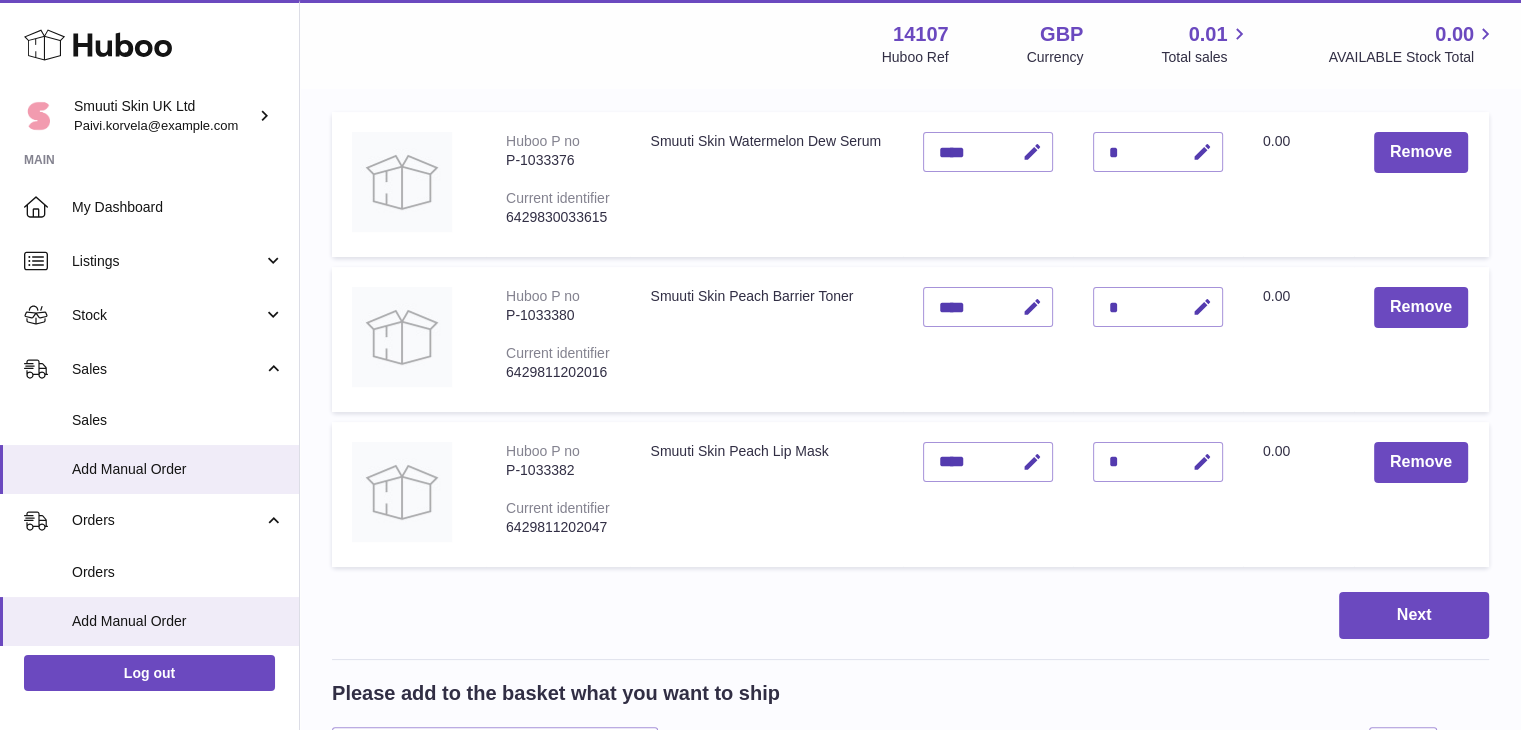 scroll, scrollTop: 252, scrollLeft: 0, axis: vertical 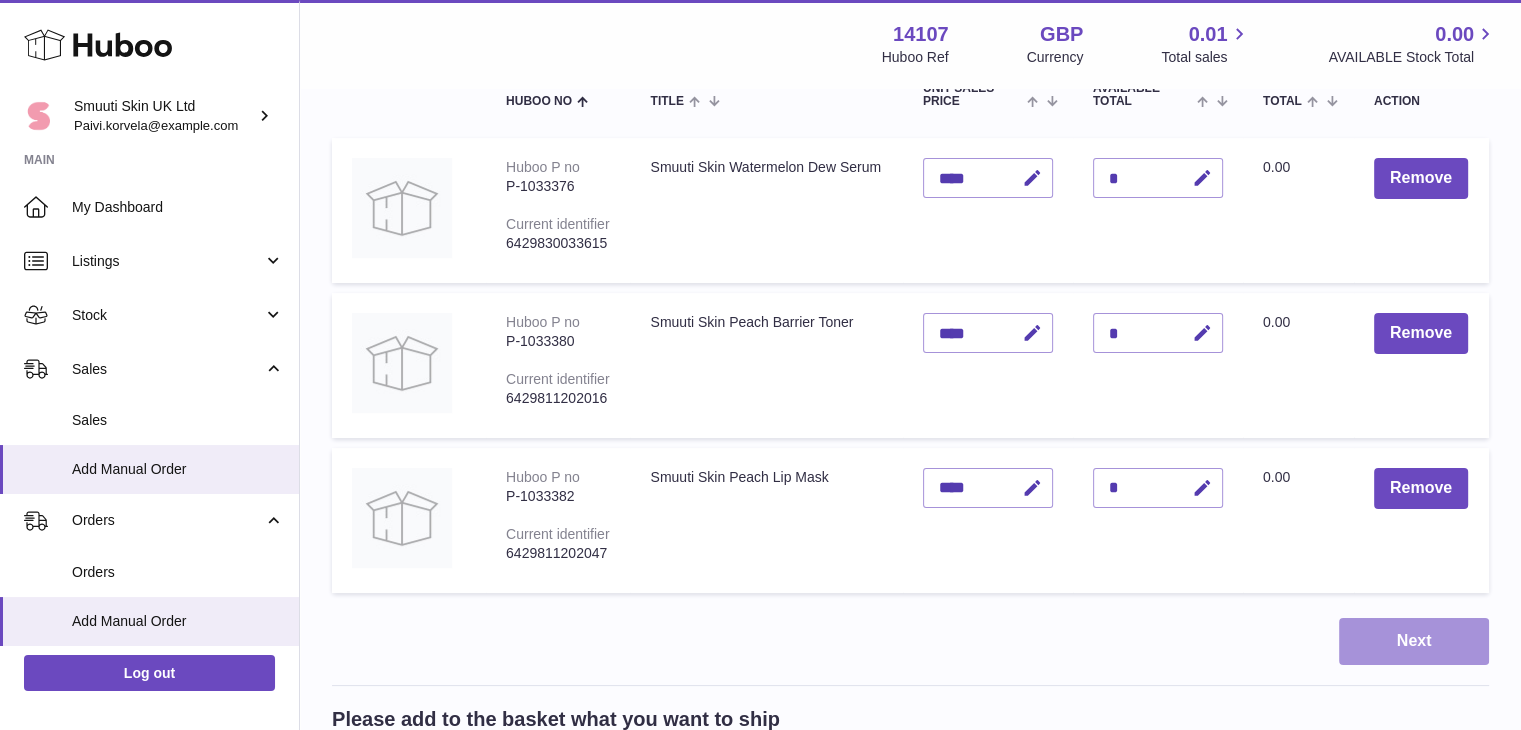 click on "Next" at bounding box center (1414, 641) 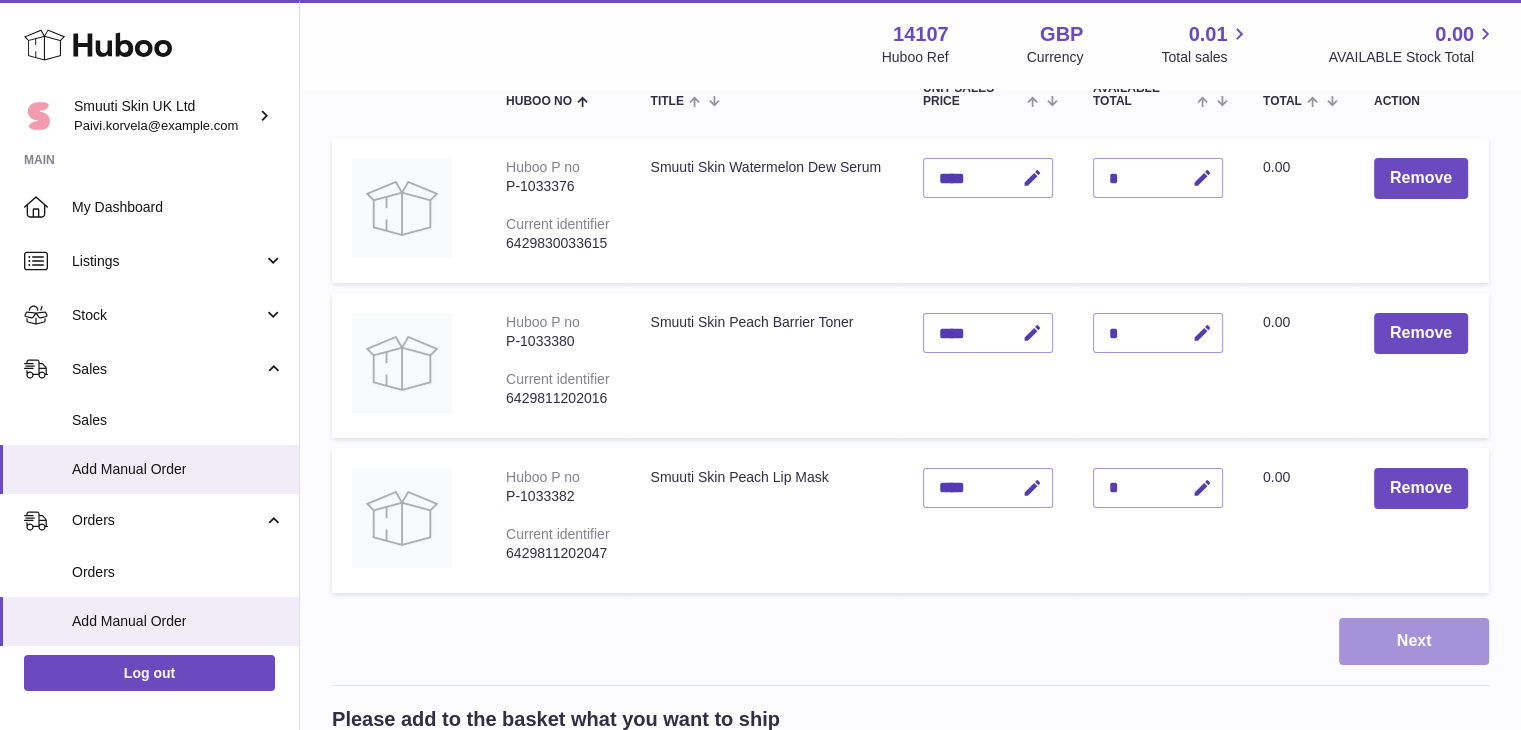scroll, scrollTop: 0, scrollLeft: 0, axis: both 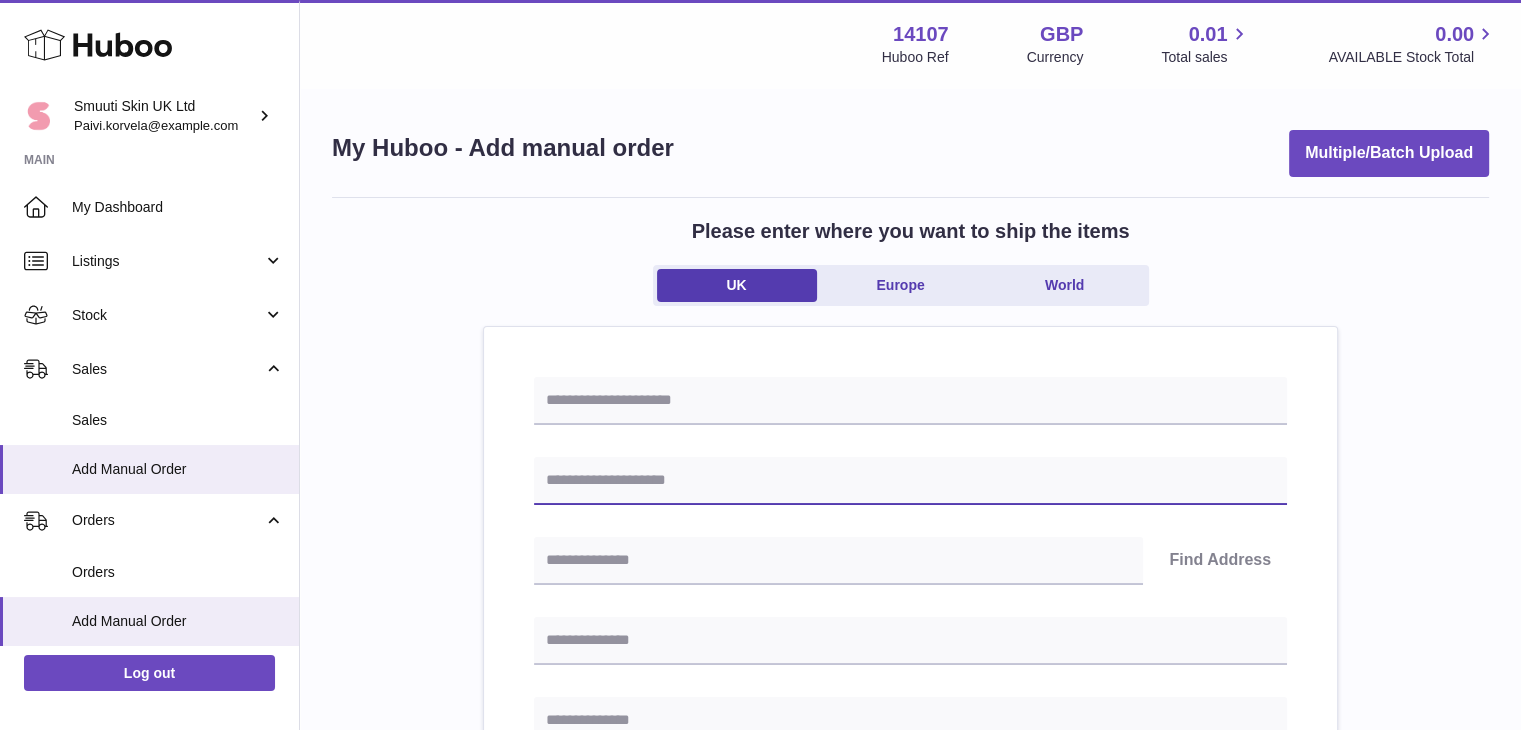 drag, startPoint x: 628, startPoint y: 489, endPoint x: 550, endPoint y: 477, distance: 78.91768 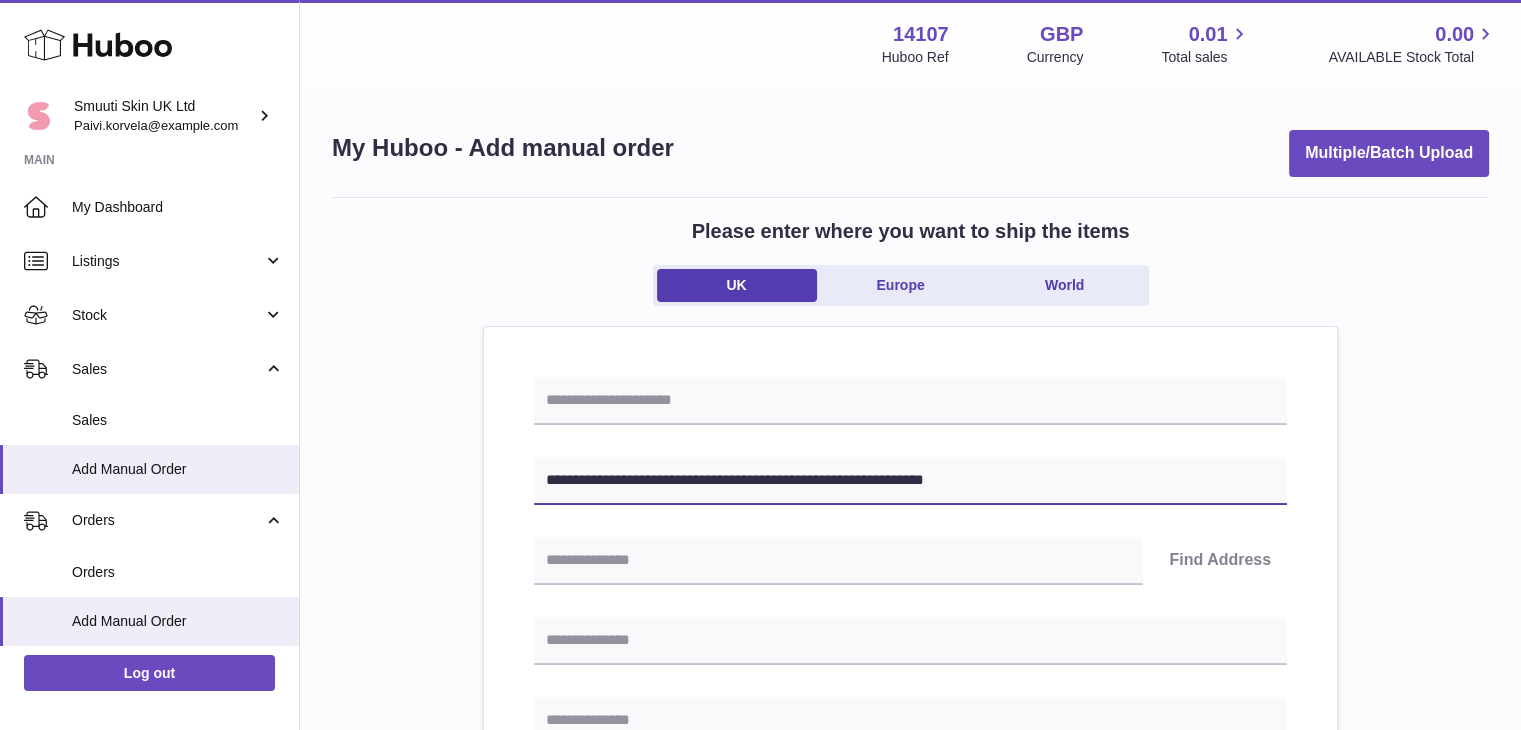 drag, startPoint x: 630, startPoint y: 477, endPoint x: 522, endPoint y: 465, distance: 108.66462 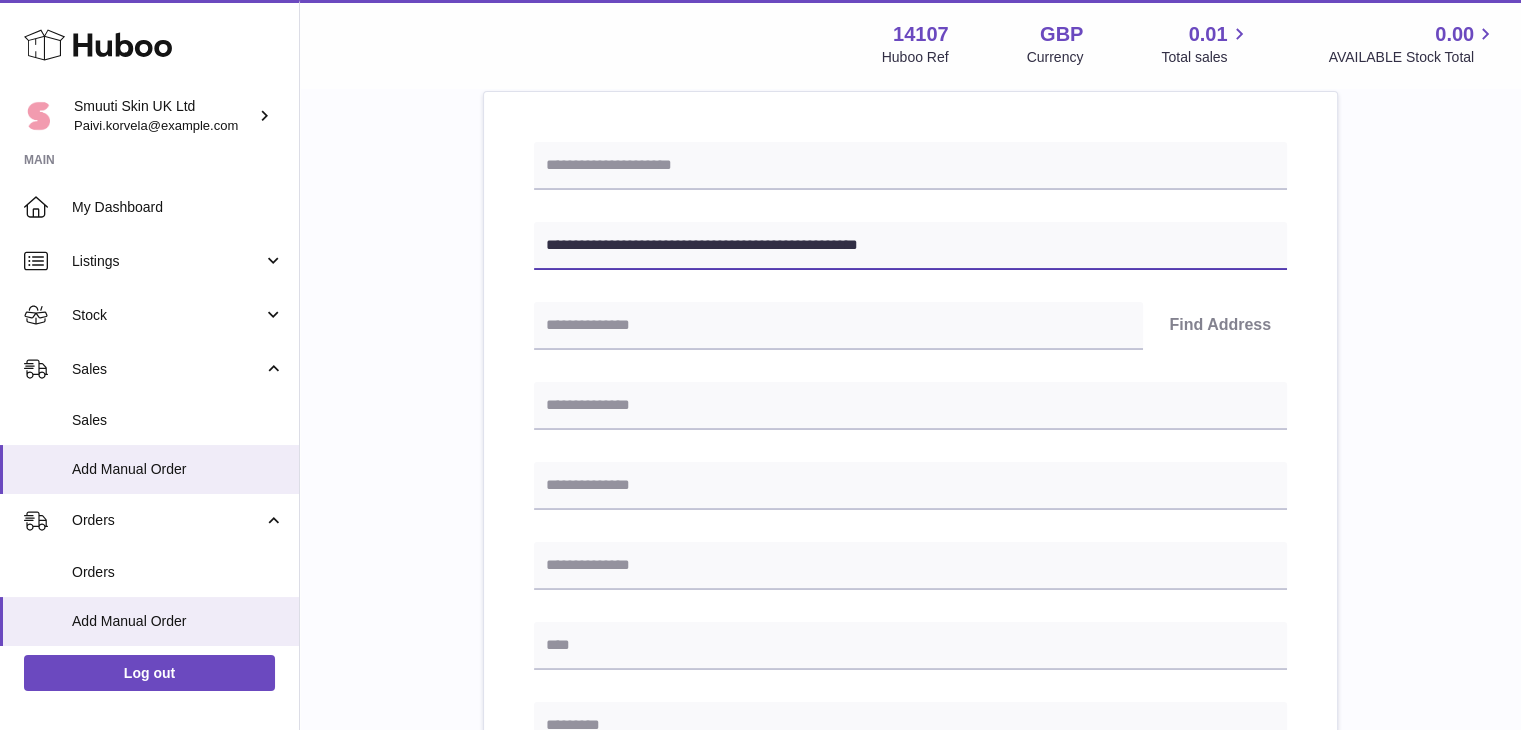 scroll, scrollTop: 236, scrollLeft: 0, axis: vertical 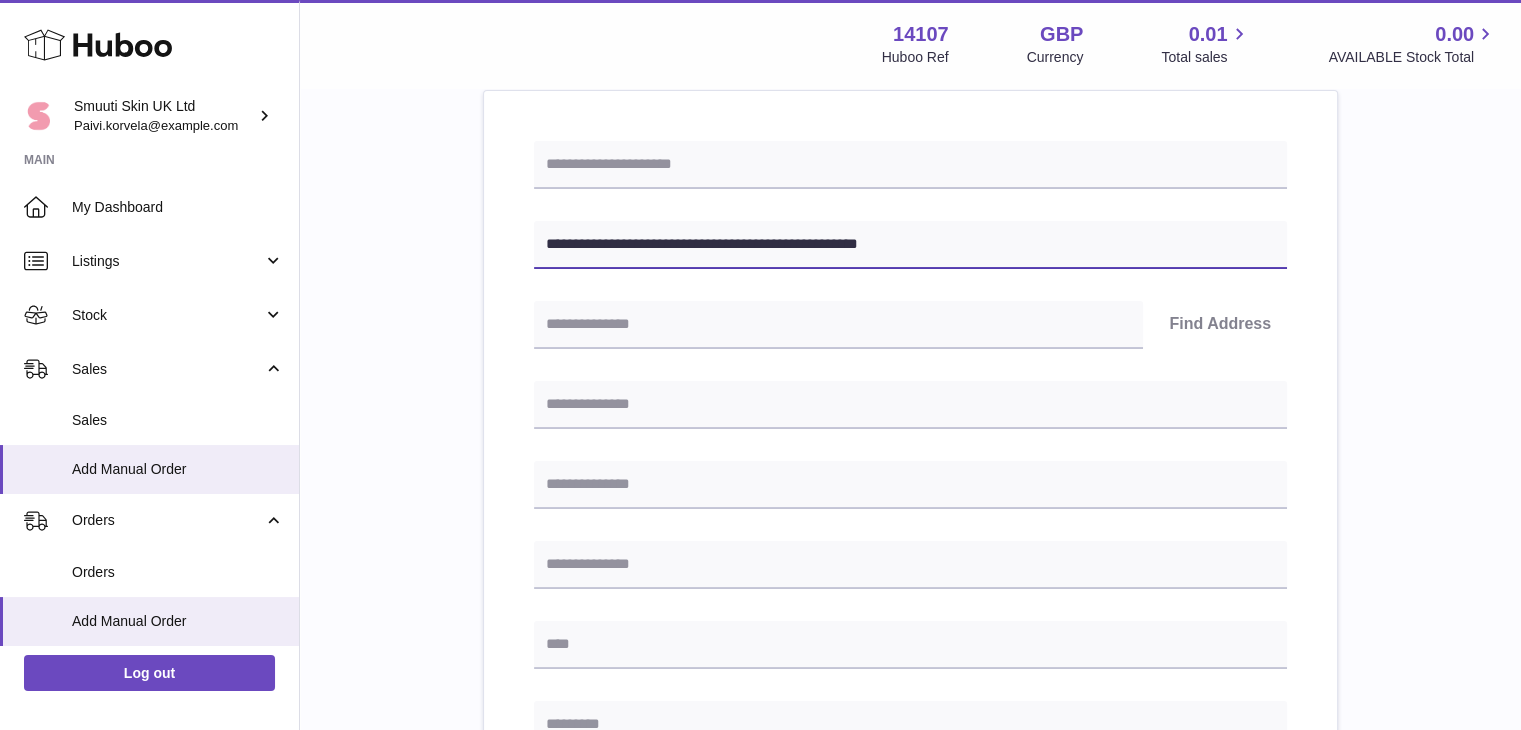 type on "**********" 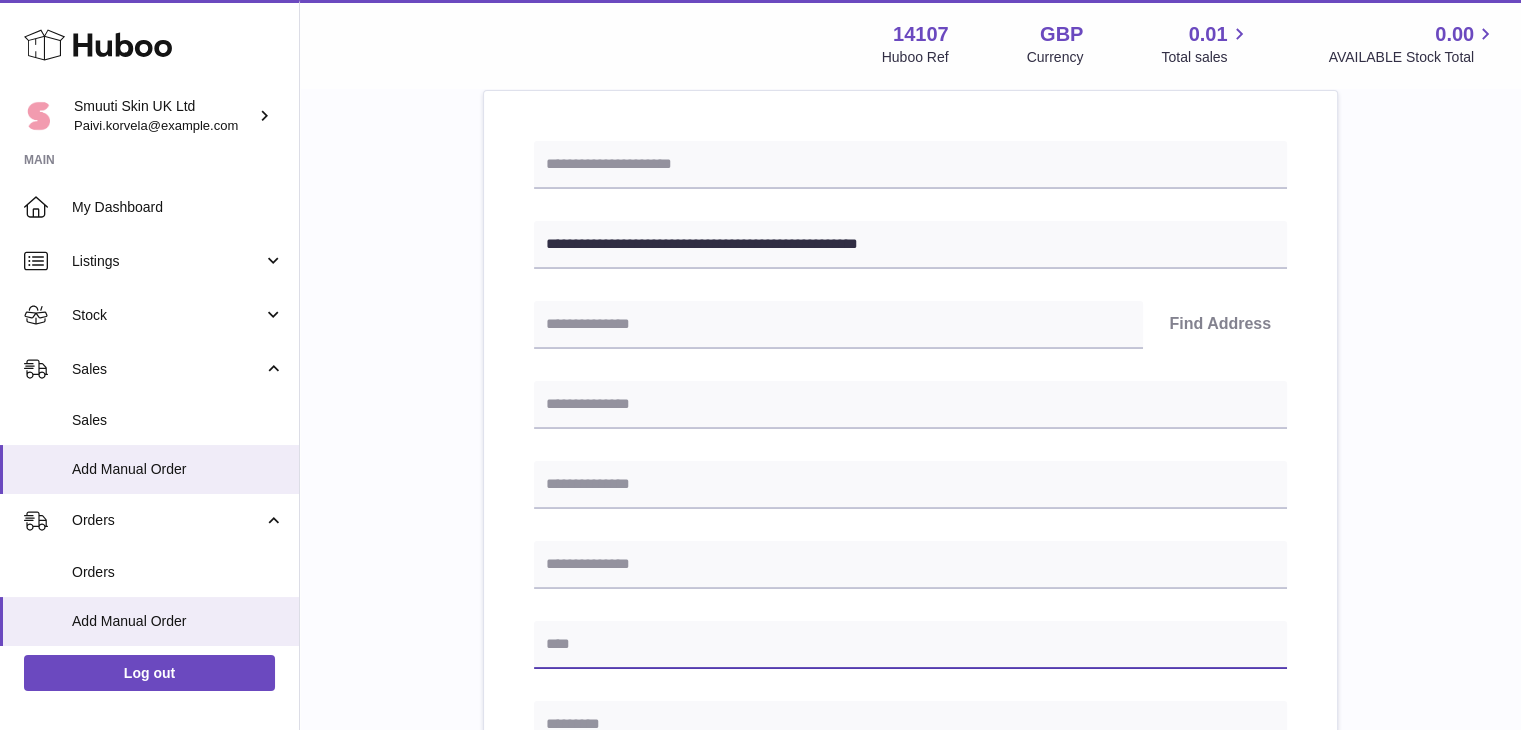 click at bounding box center [910, 645] 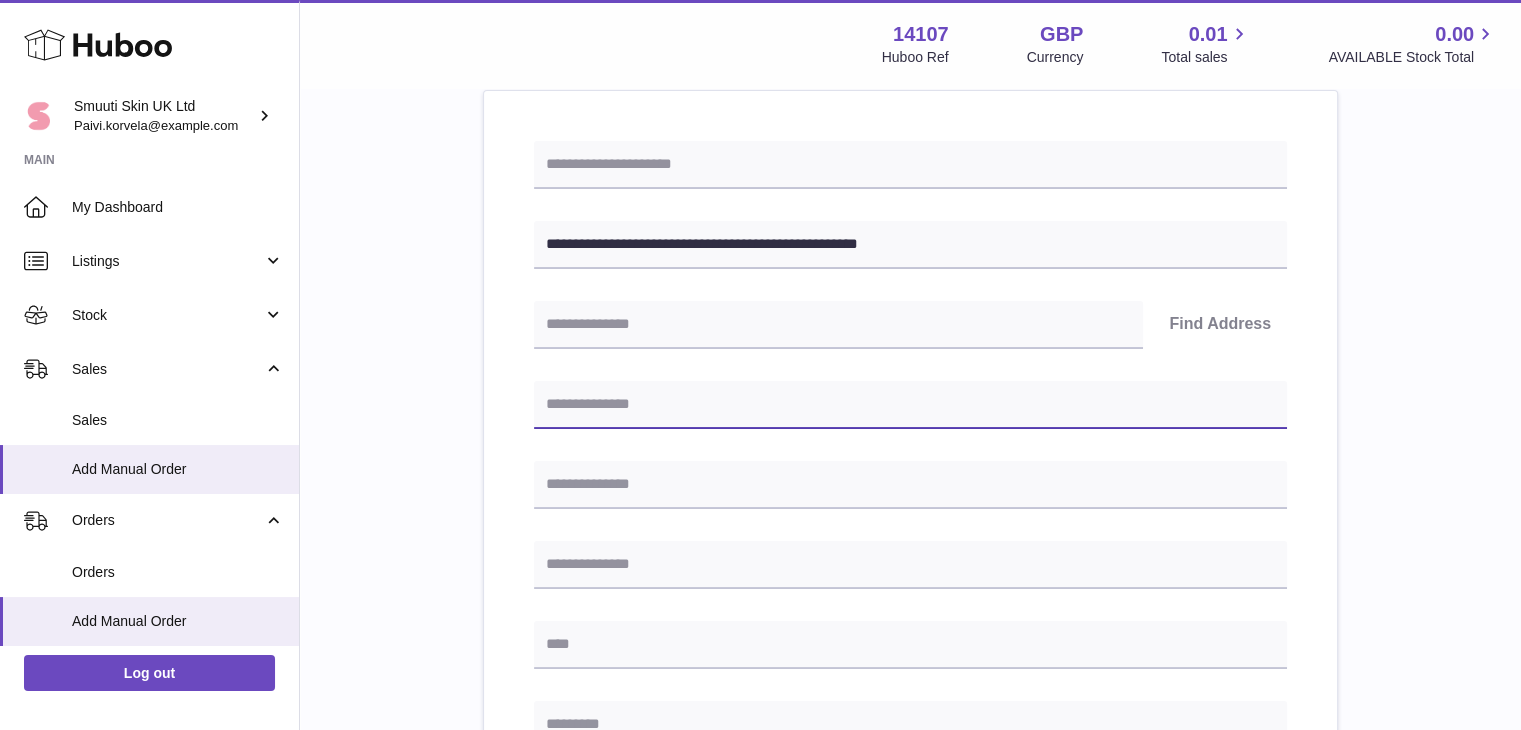 click at bounding box center [910, 405] 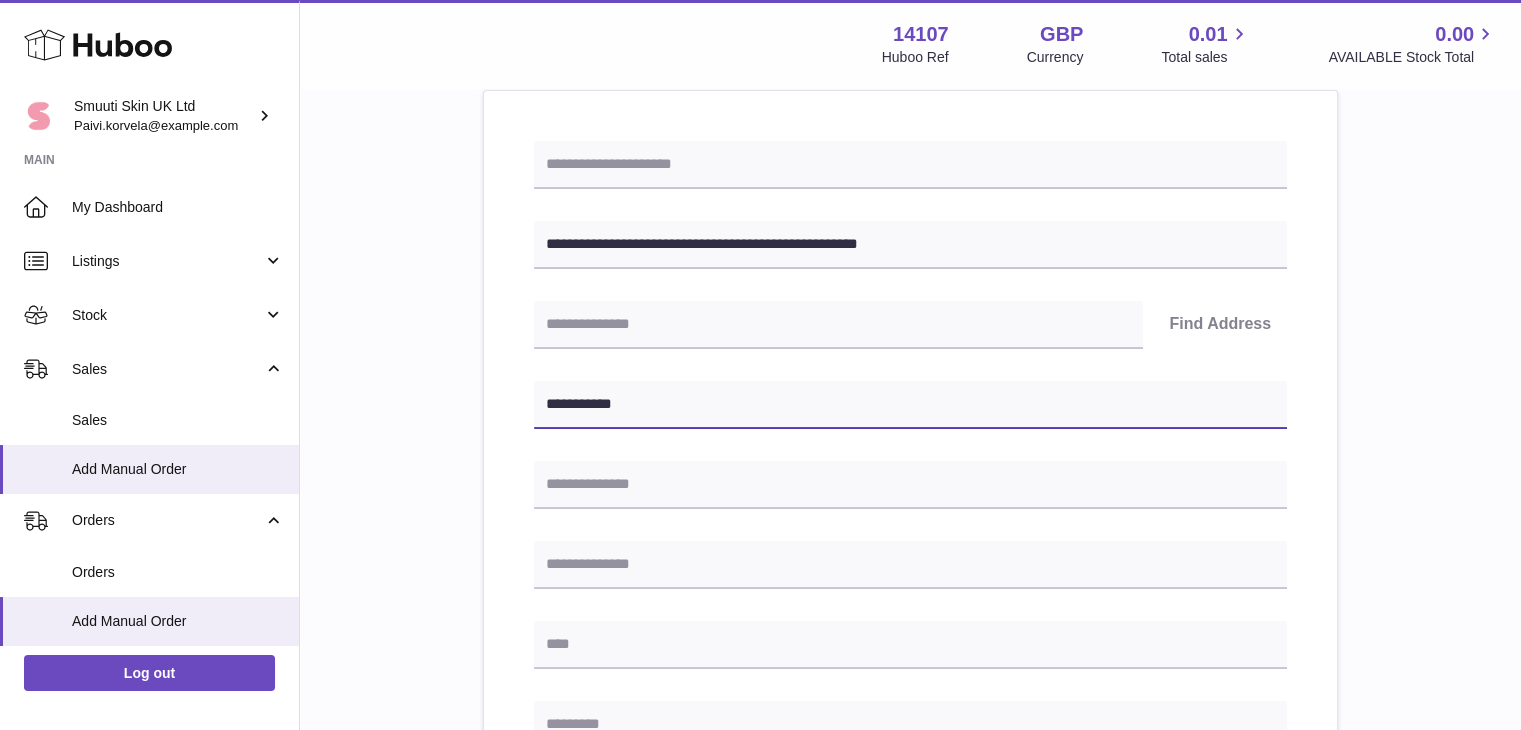 type on "**********" 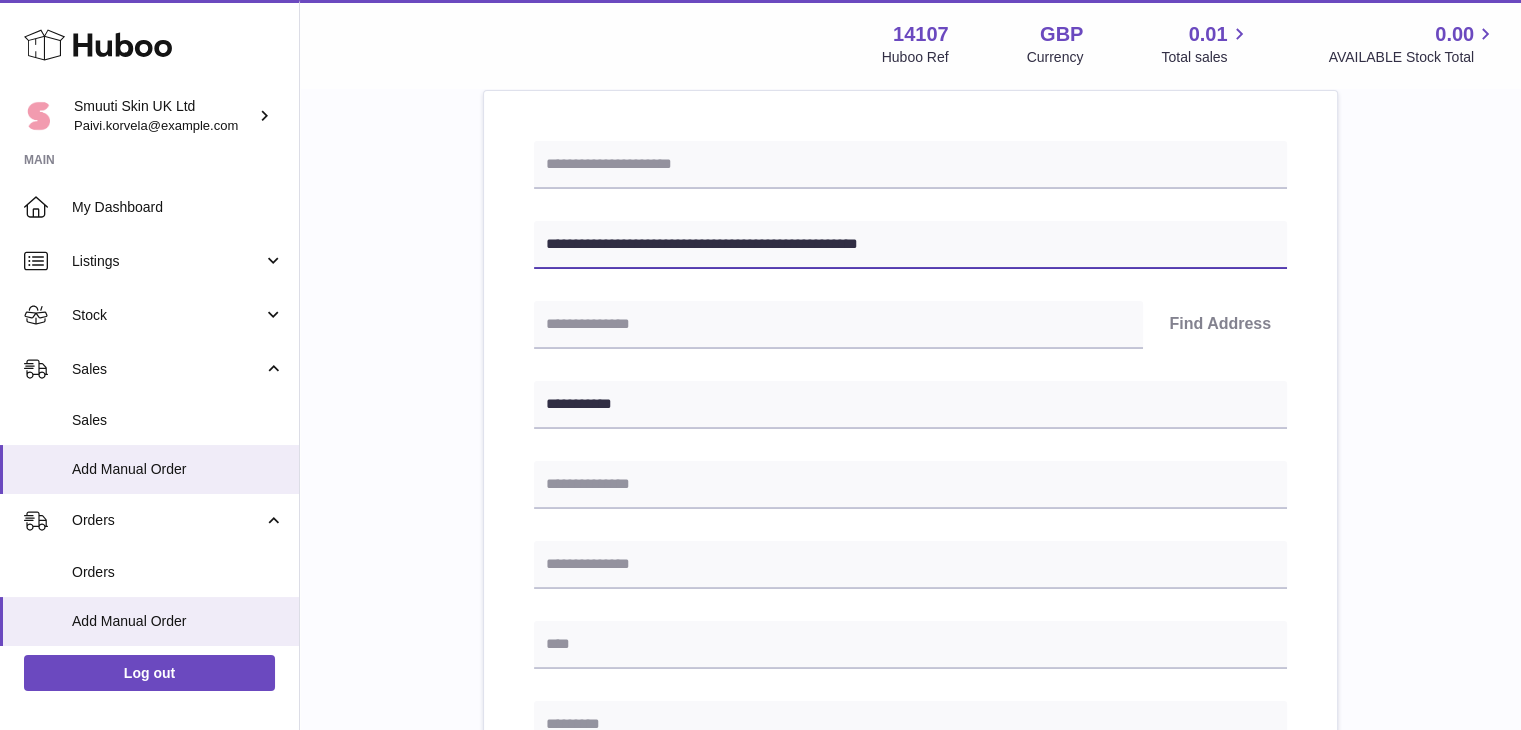 drag, startPoint x: 720, startPoint y: 245, endPoint x: 520, endPoint y: 220, distance: 201.55644 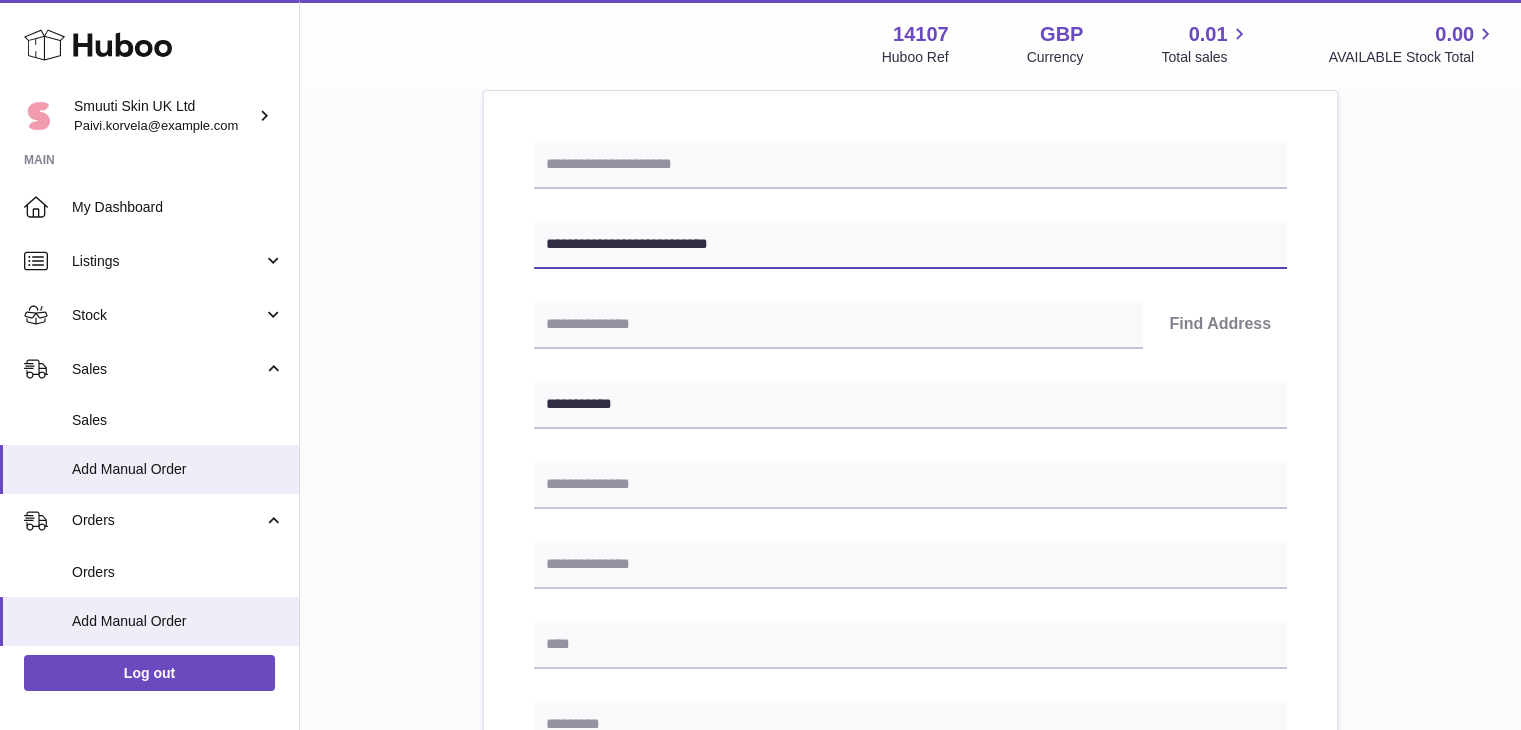 type on "**********" 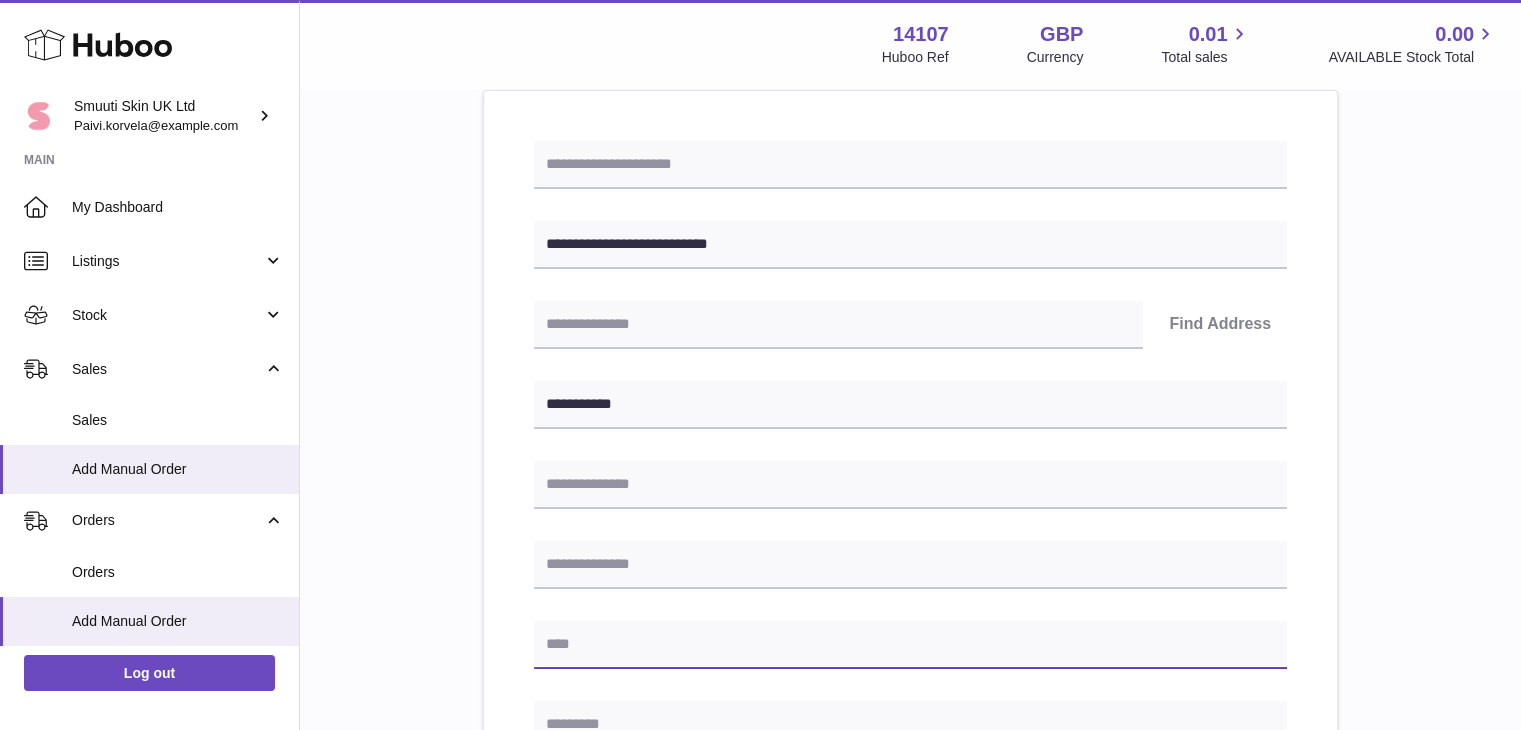 click at bounding box center (910, 645) 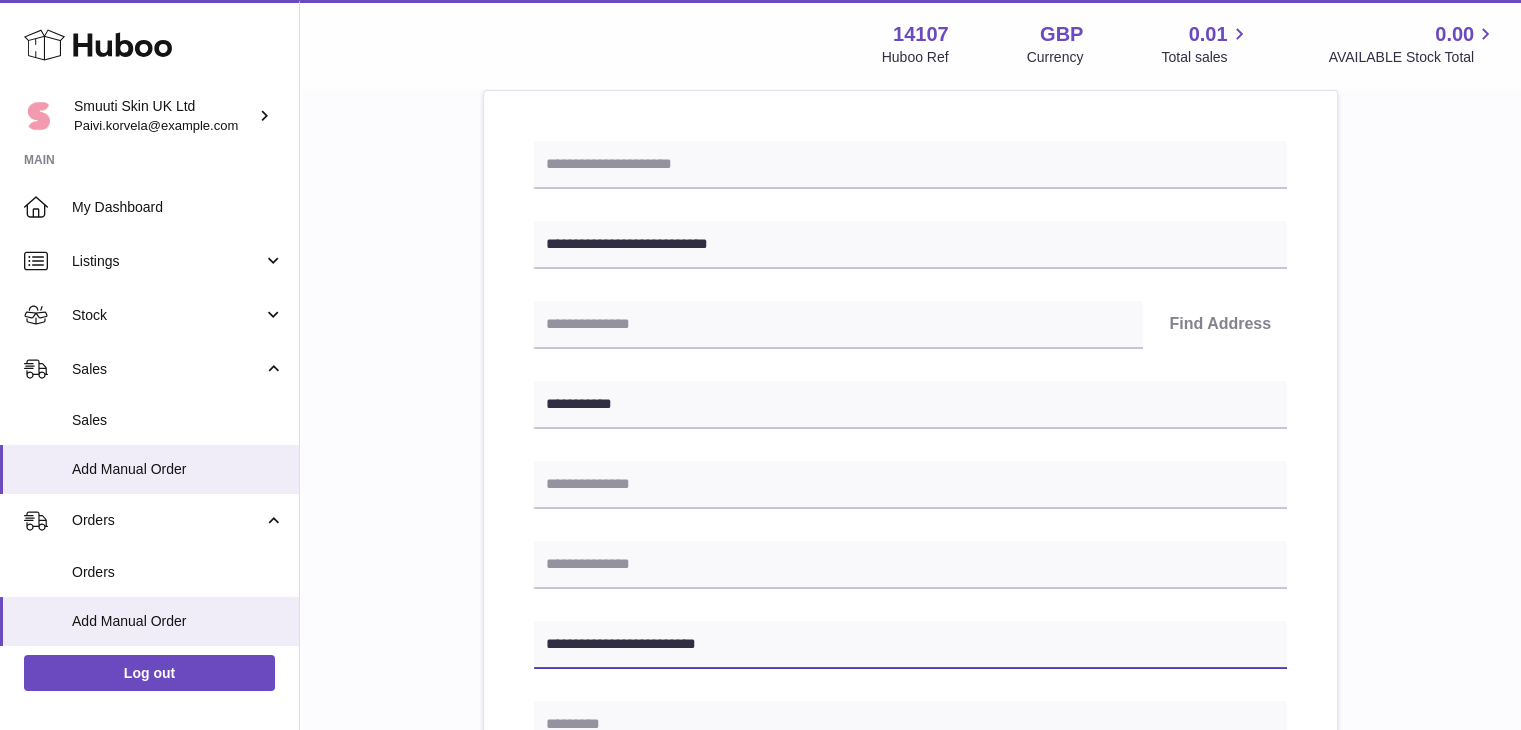 type on "**********" 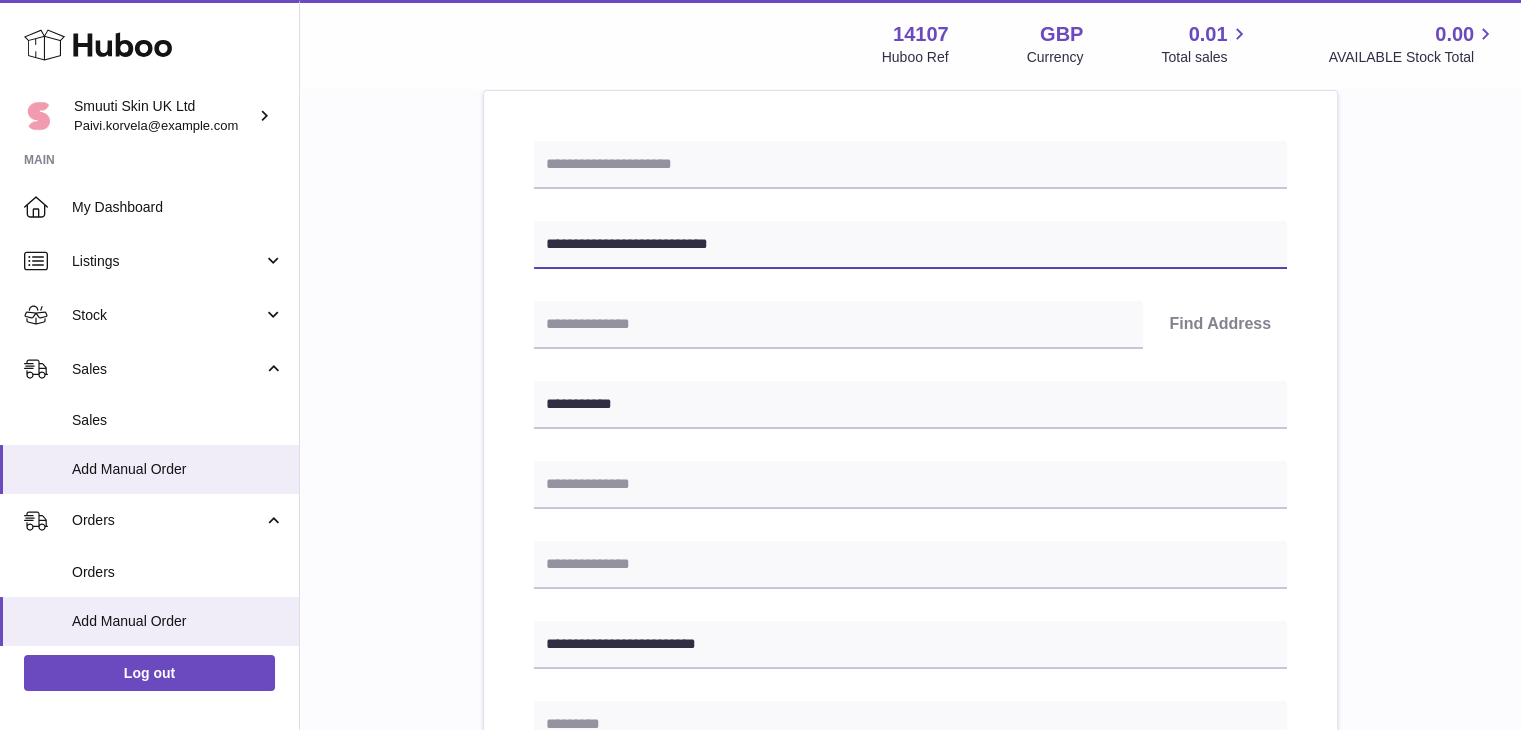 drag, startPoint x: 618, startPoint y: 243, endPoint x: 472, endPoint y: 237, distance: 146.12323 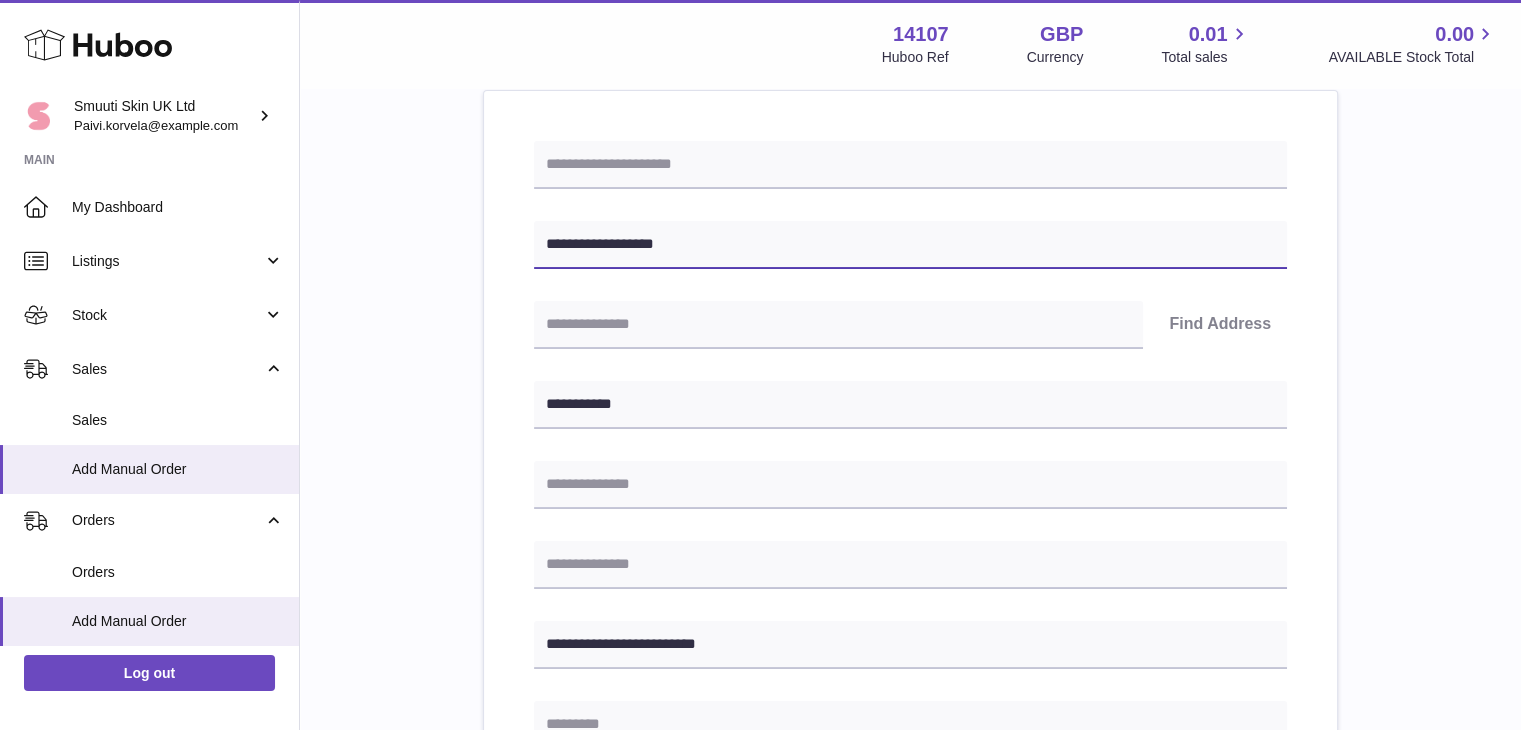 scroll, scrollTop: 362, scrollLeft: 0, axis: vertical 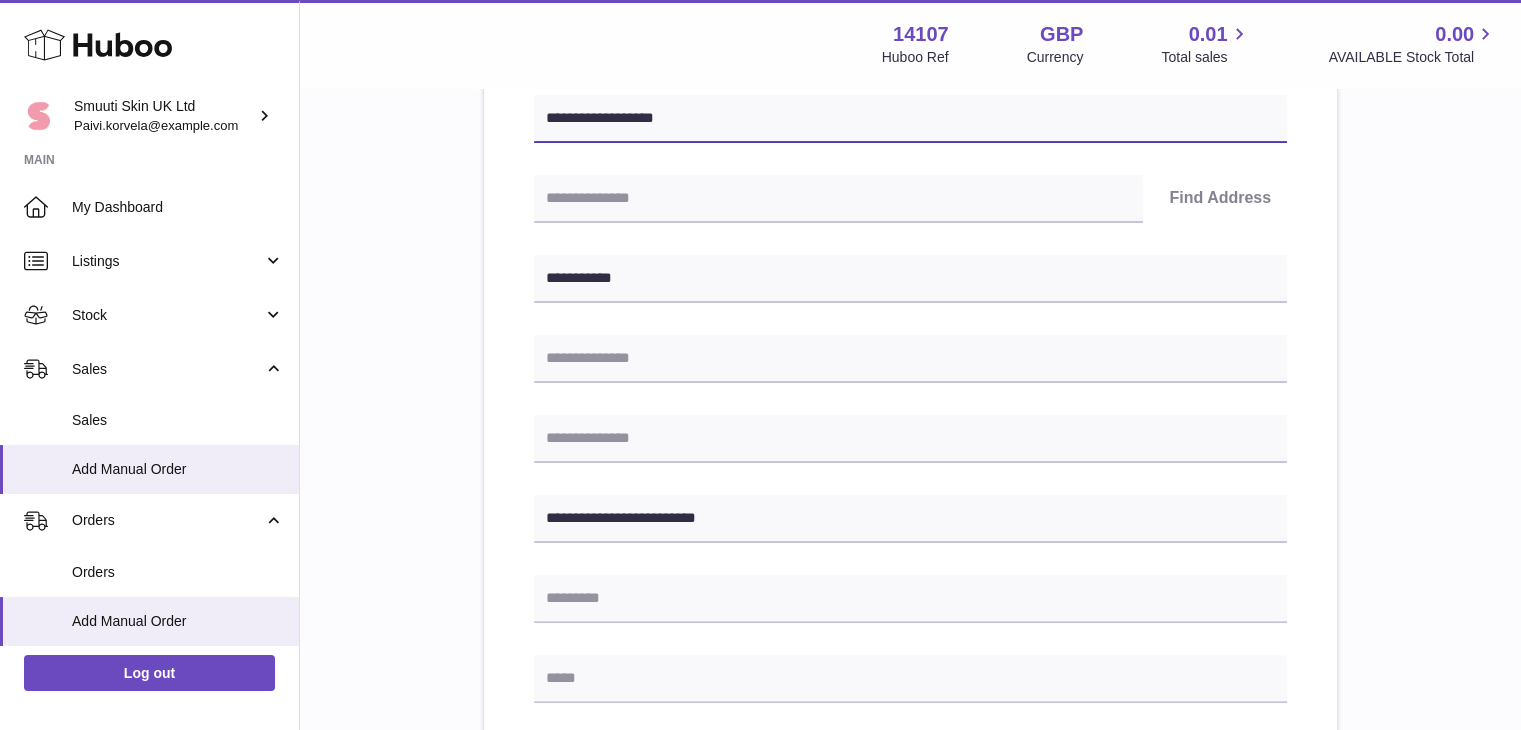 type on "**********" 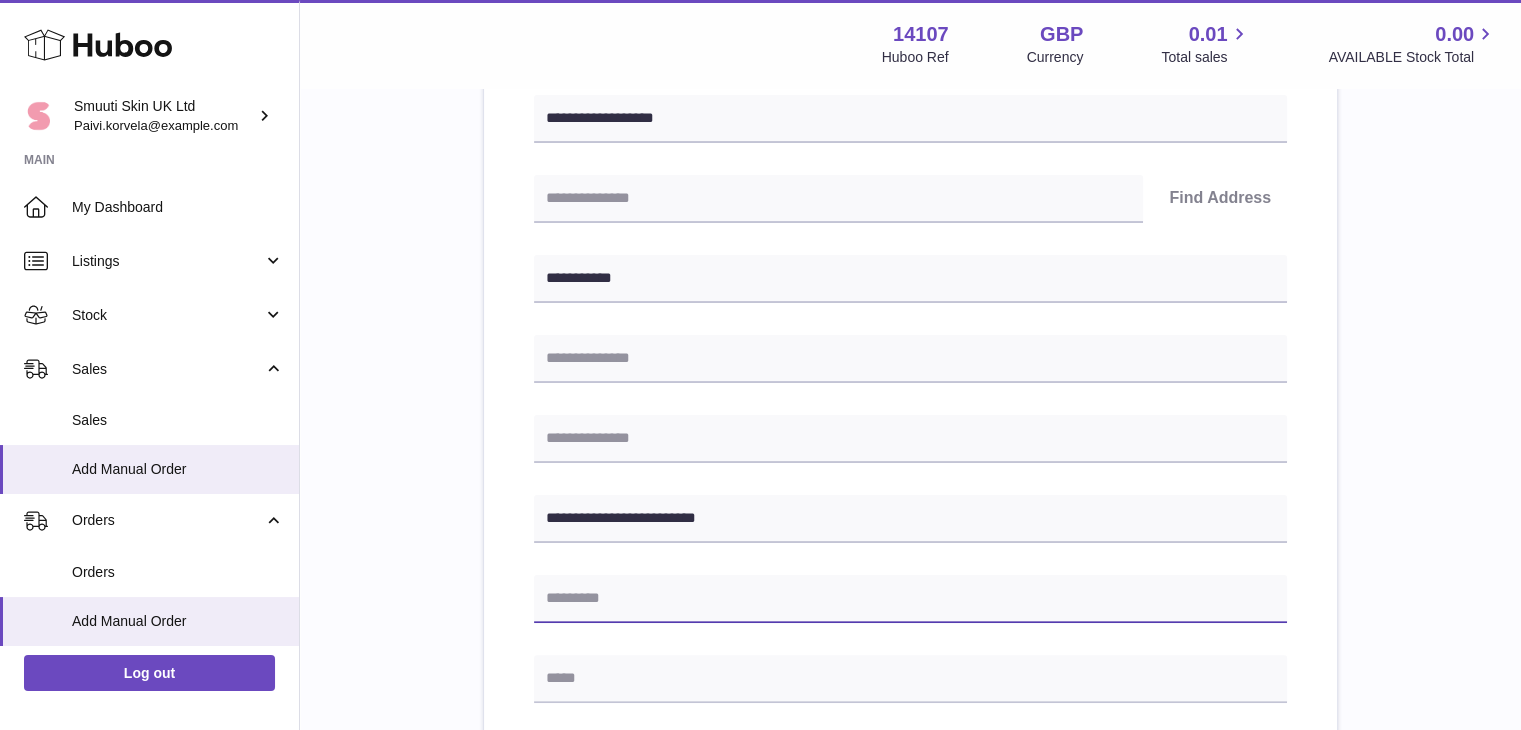 click at bounding box center [910, 599] 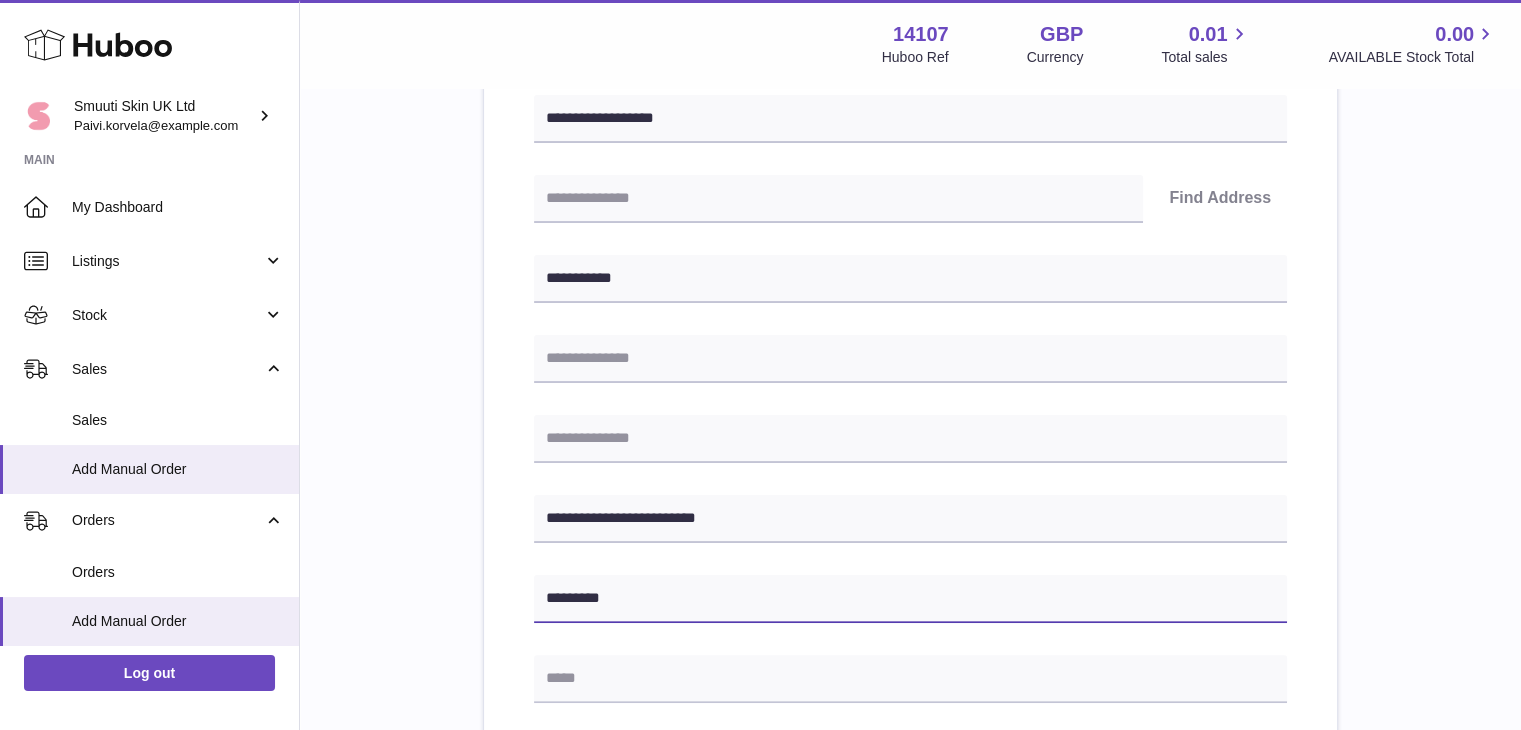 type on "********" 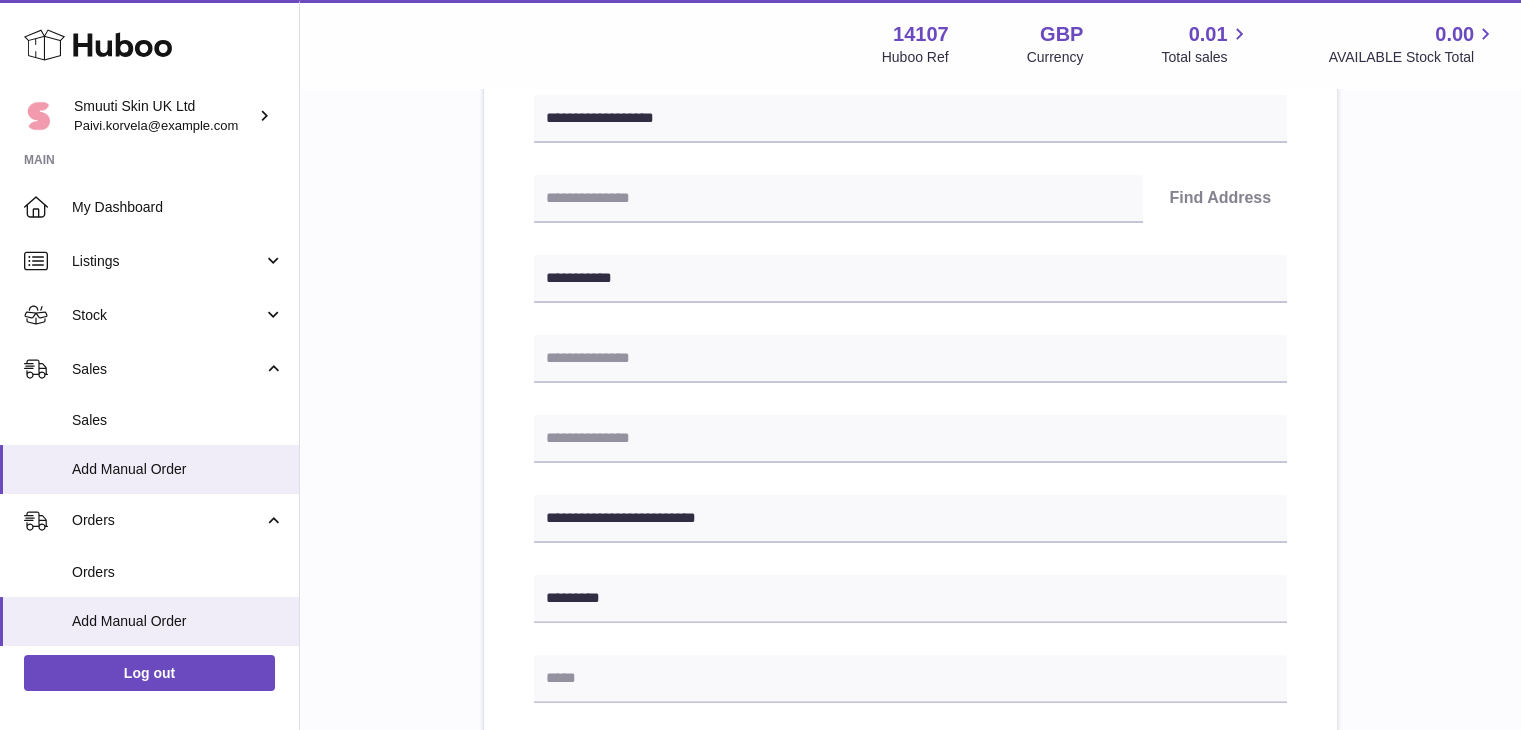 click on "**********" at bounding box center (910, 596) 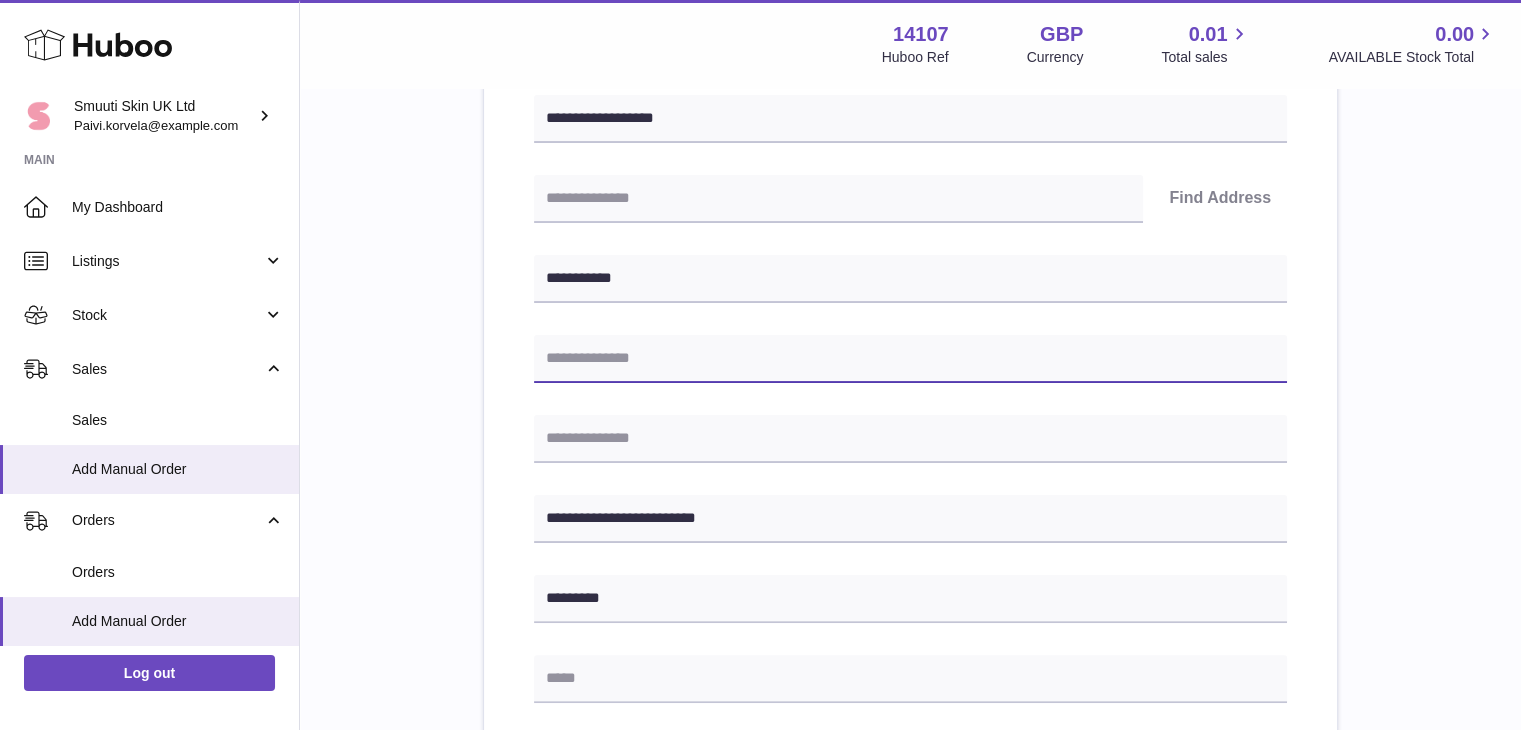 click at bounding box center [910, 359] 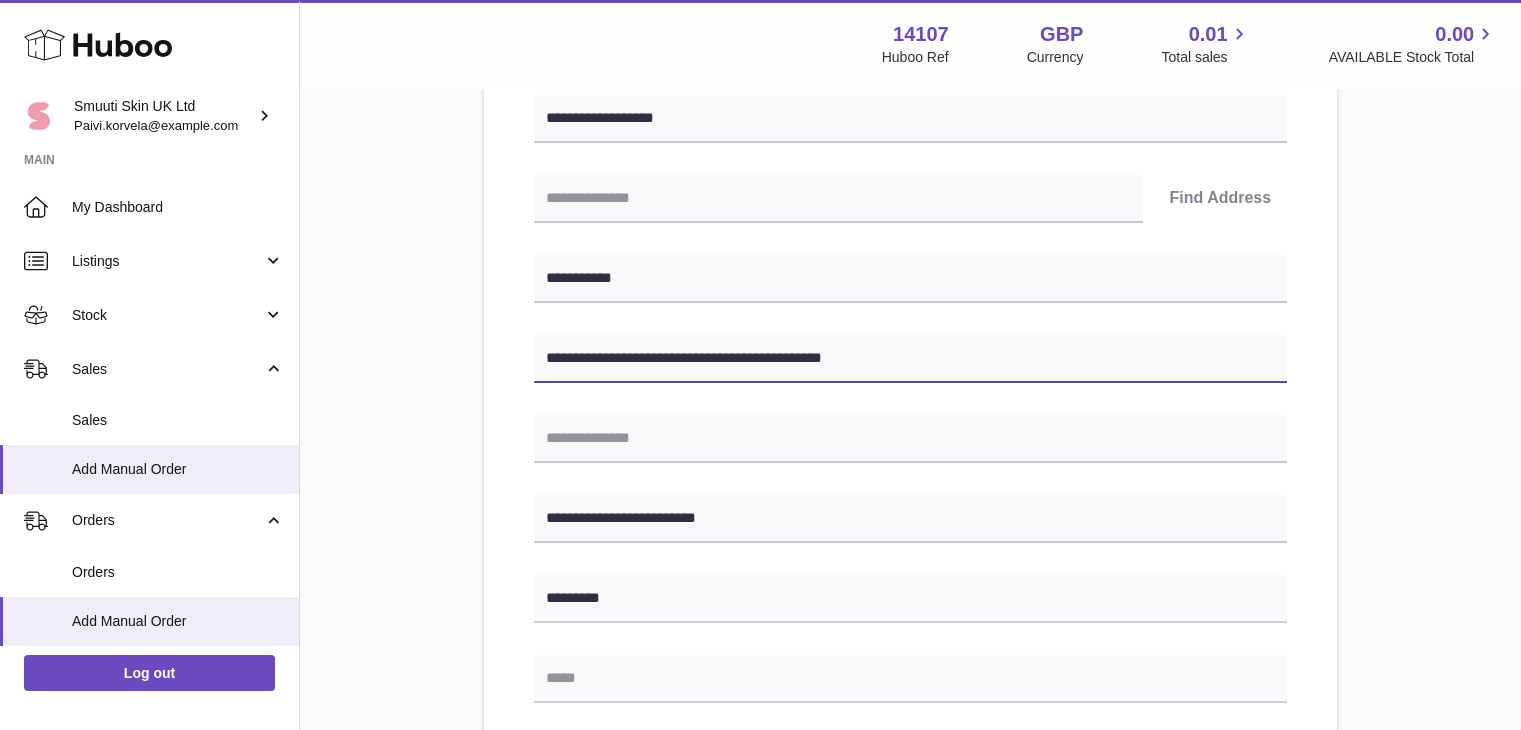 drag, startPoint x: 616, startPoint y: 357, endPoint x: 492, endPoint y: 345, distance: 124.57929 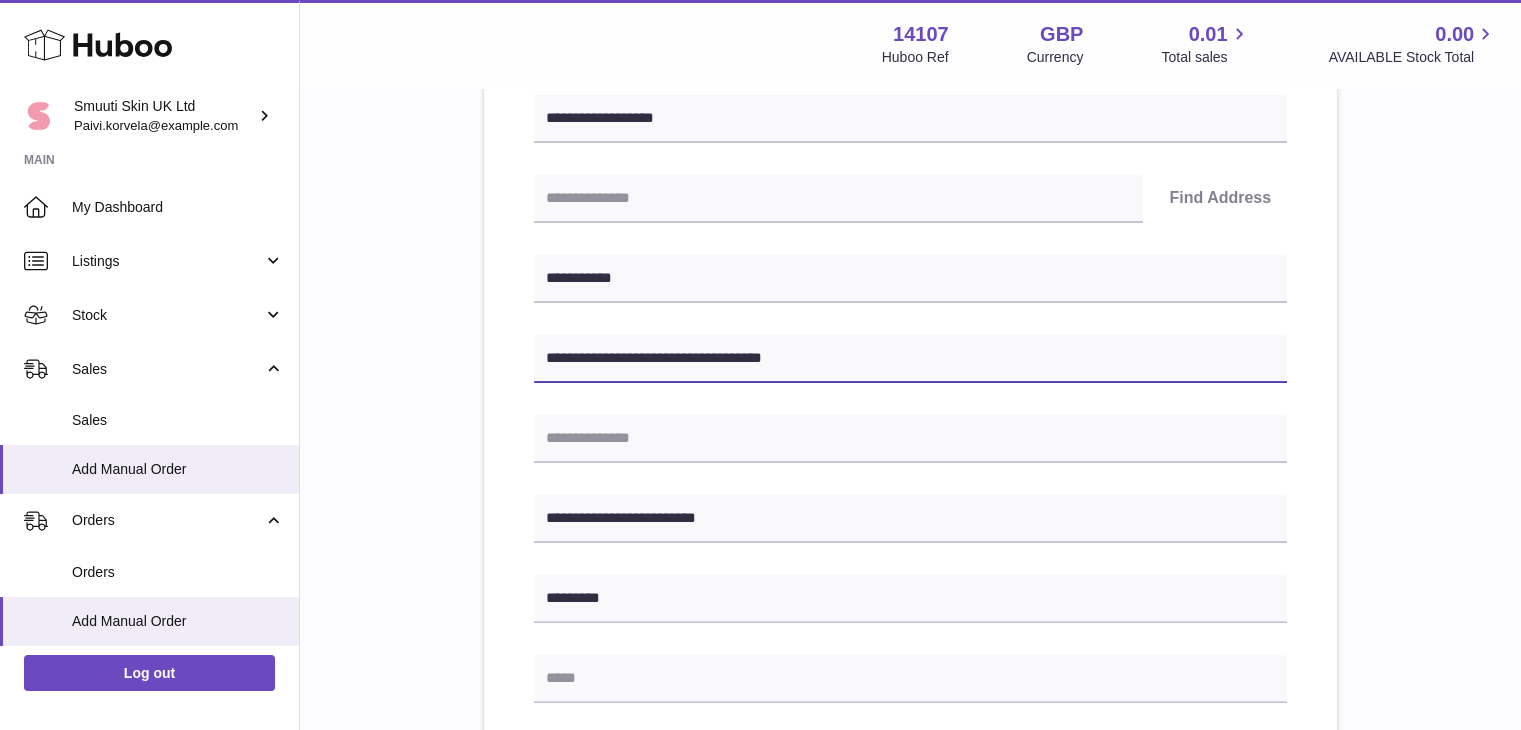 type on "**********" 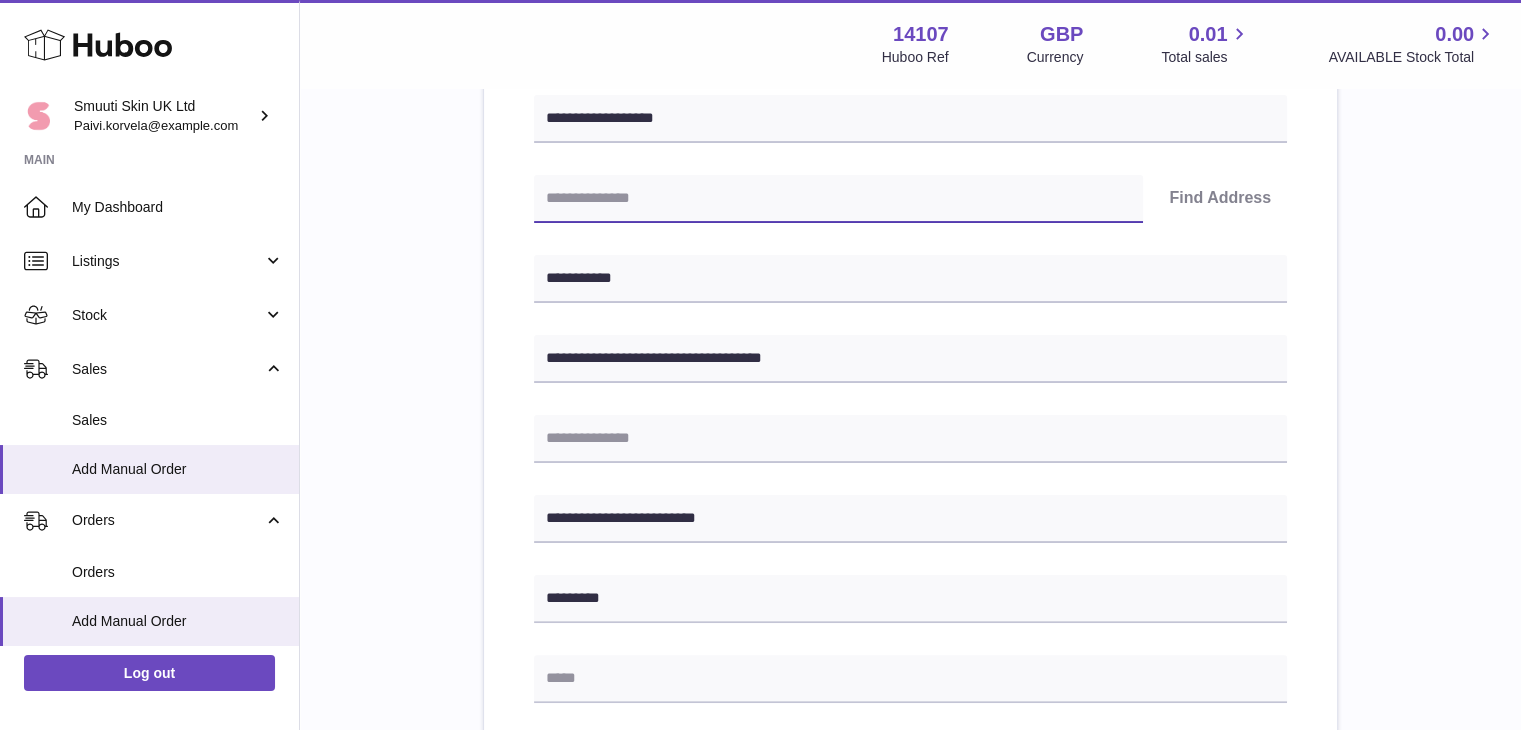 click at bounding box center (838, 199) 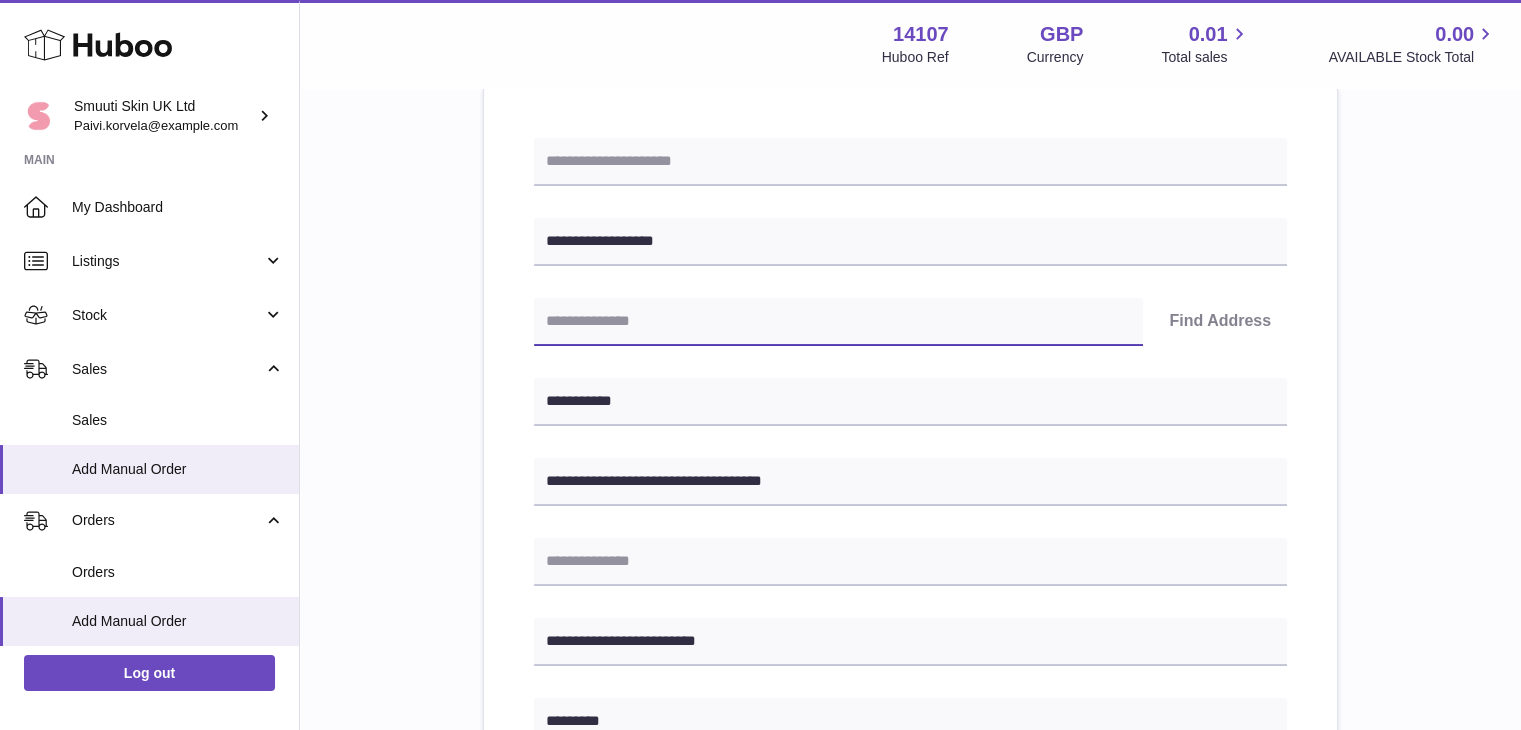 scroll, scrollTop: 187, scrollLeft: 0, axis: vertical 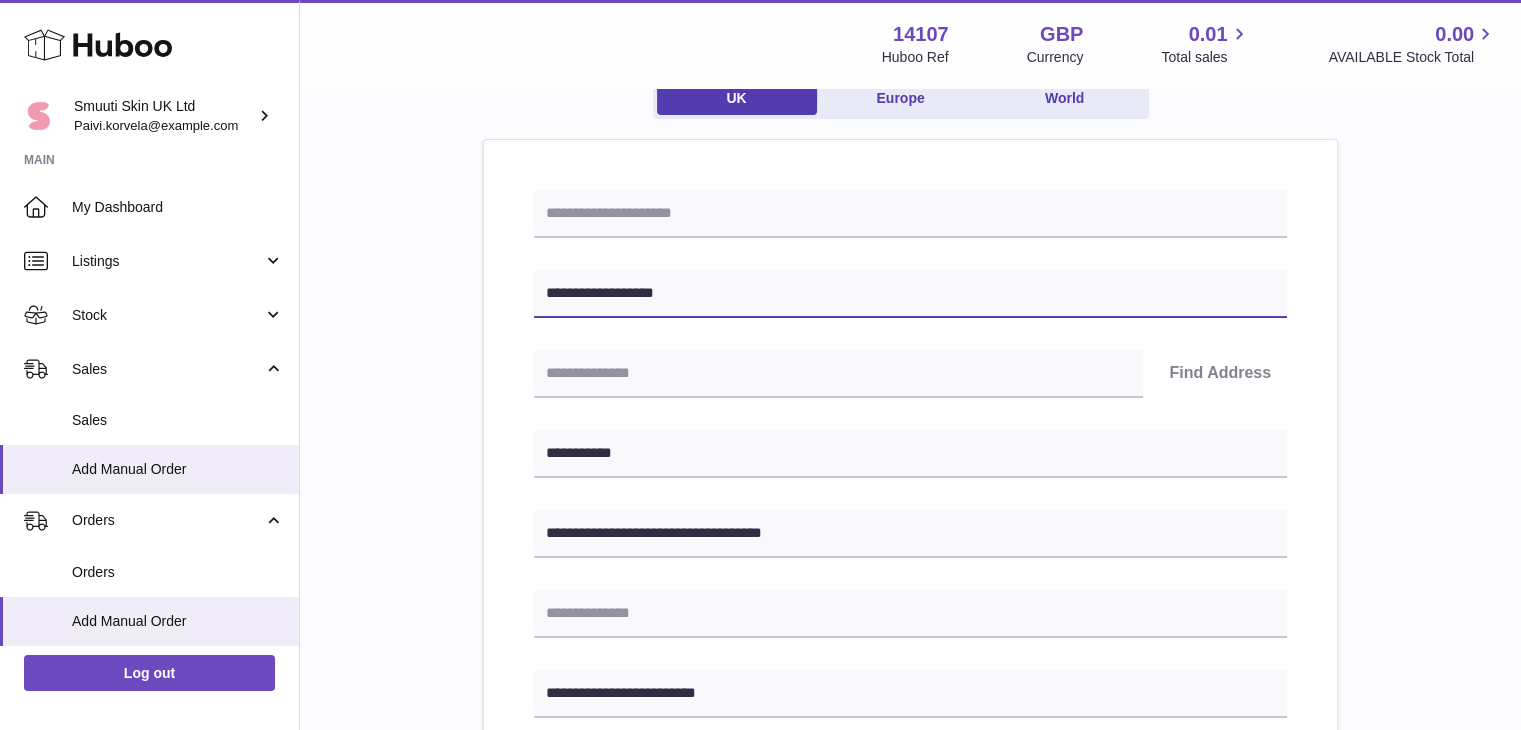 drag, startPoint x: 696, startPoint y: 299, endPoint x: 496, endPoint y: 283, distance: 200.63898 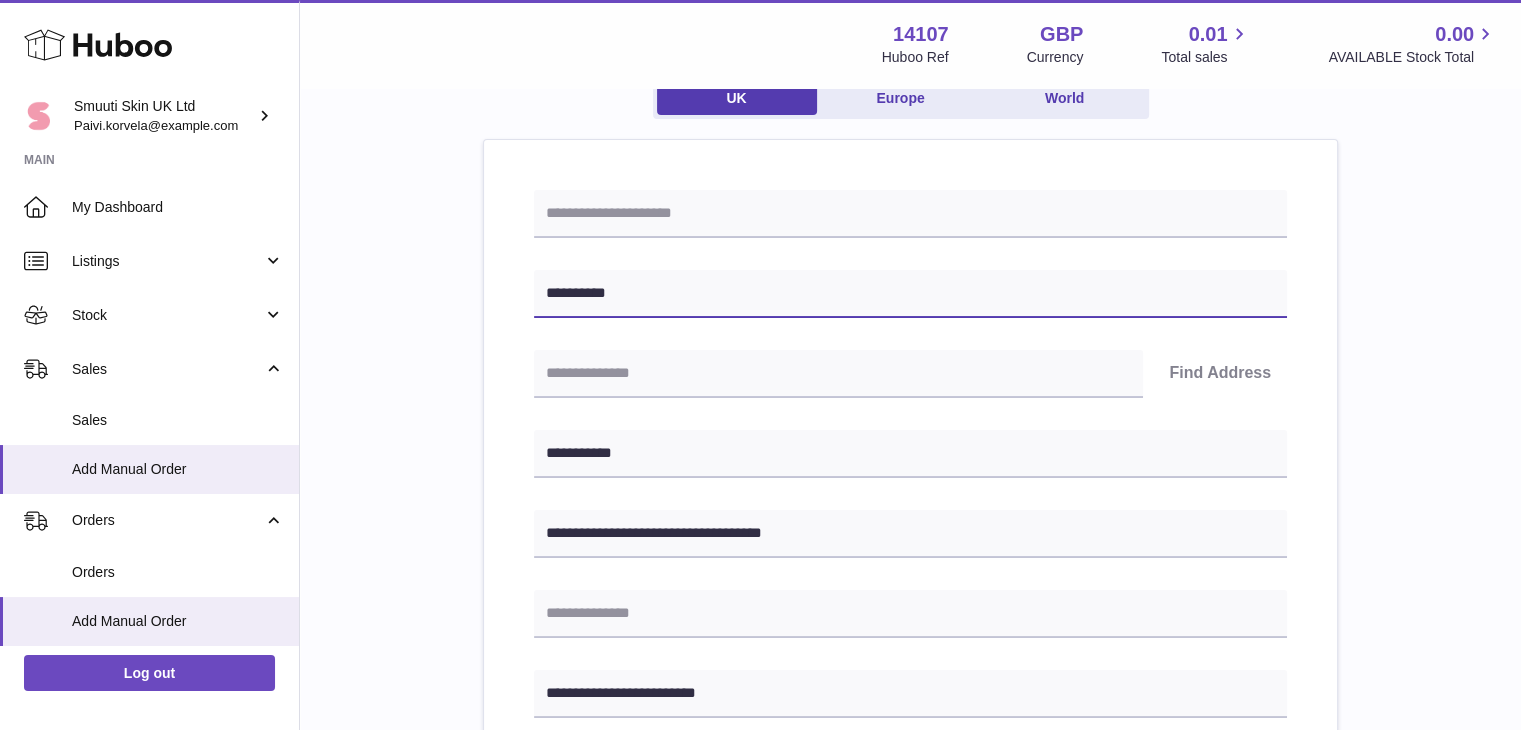 scroll, scrollTop: 404, scrollLeft: 0, axis: vertical 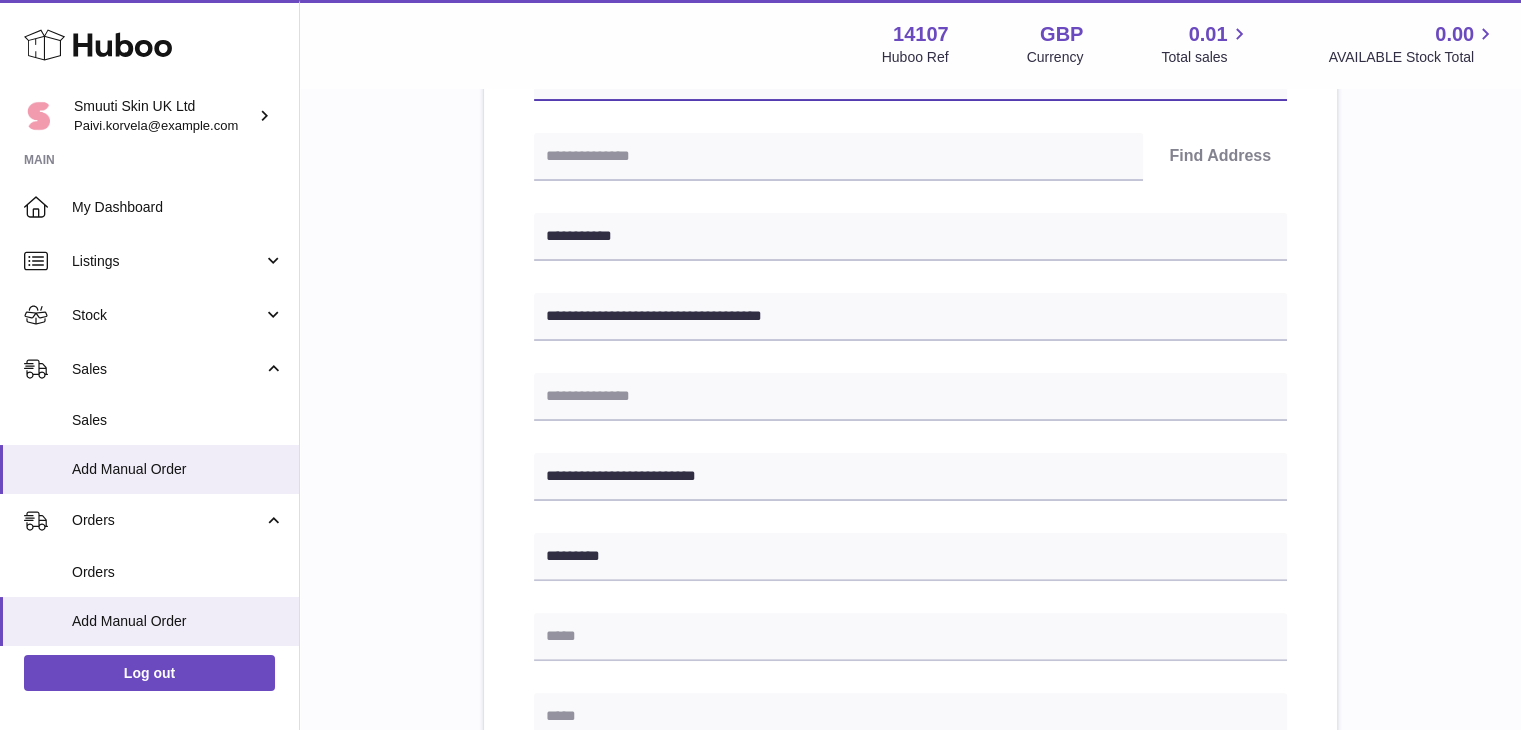type on "**********" 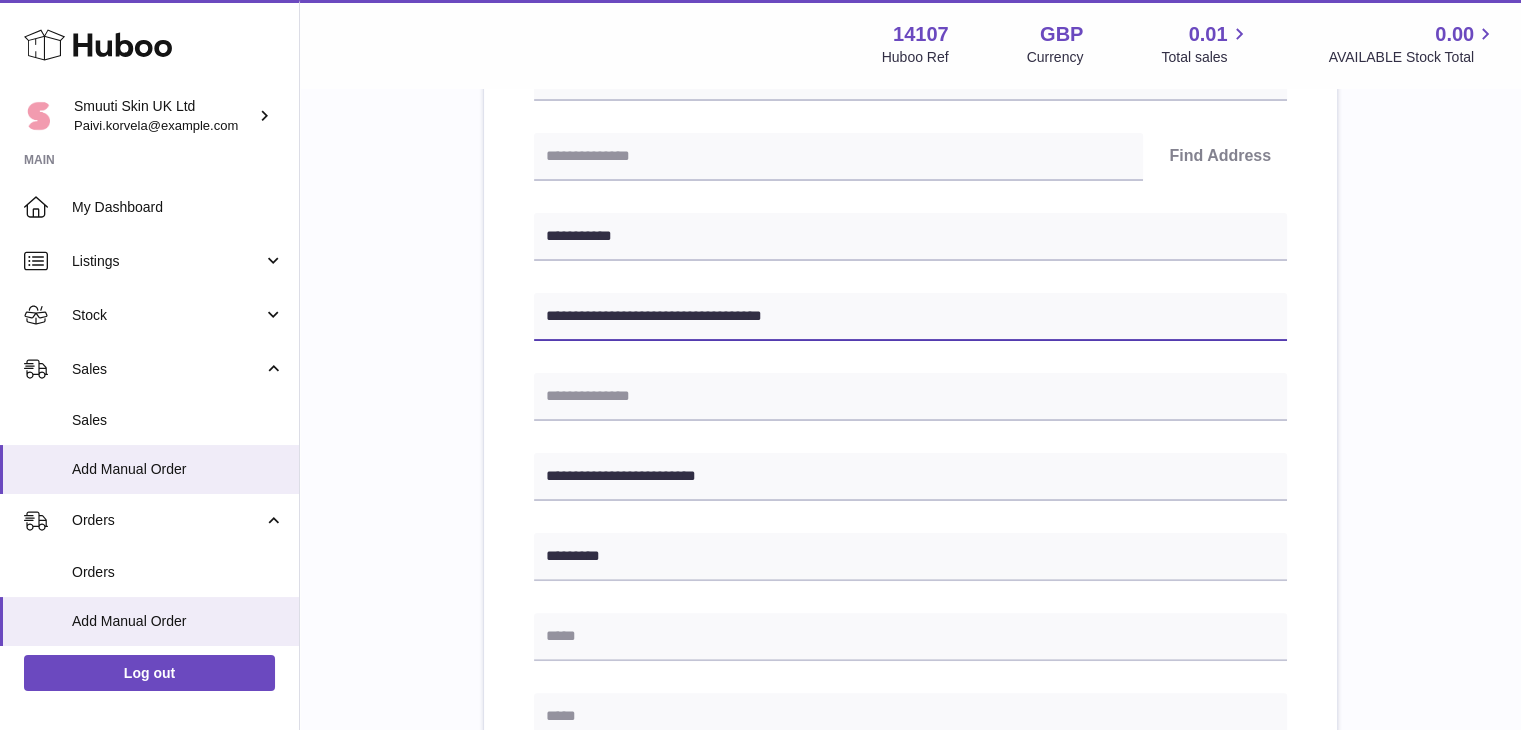 drag, startPoint x: 670, startPoint y: 314, endPoint x: 529, endPoint y: 305, distance: 141.28694 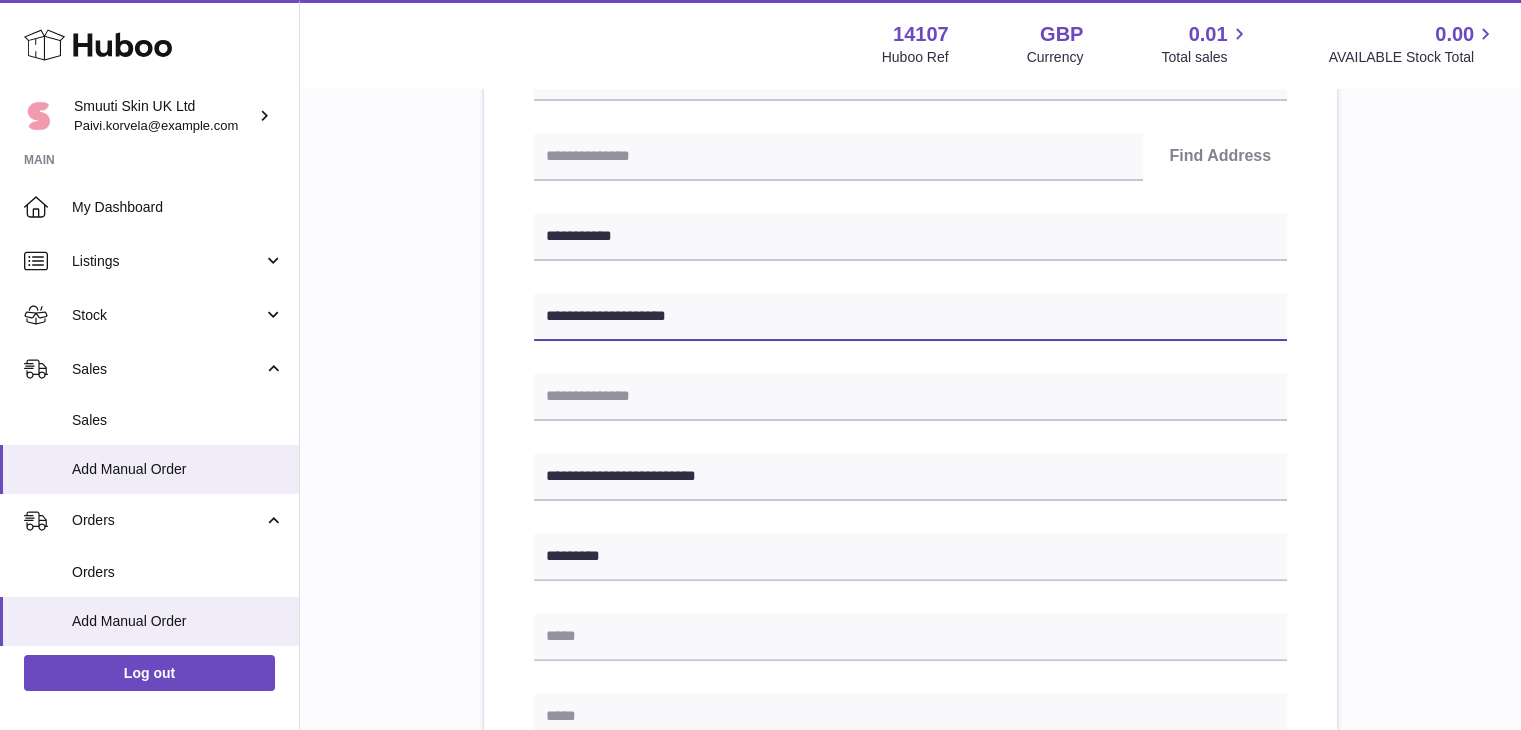 type on "**********" 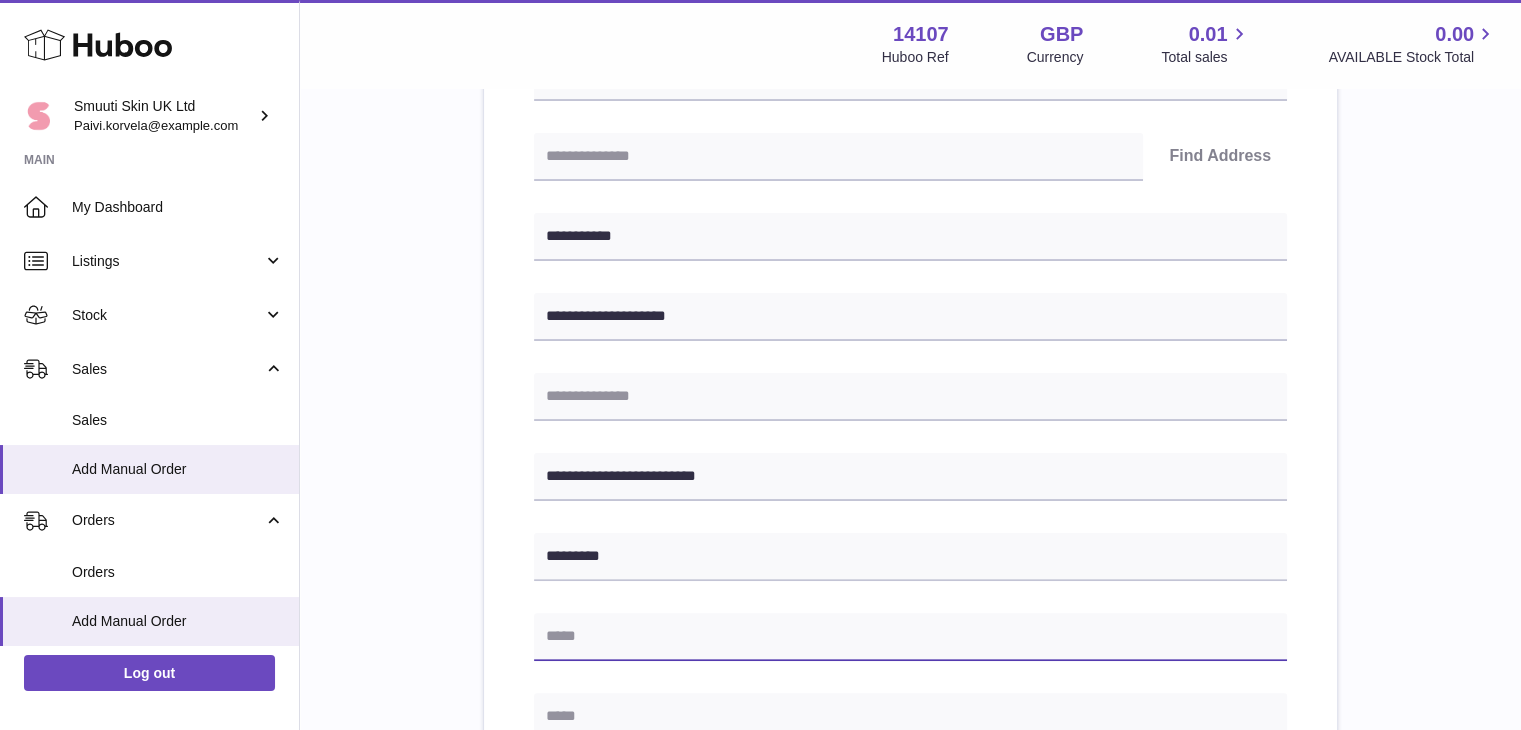 click at bounding box center [910, 637] 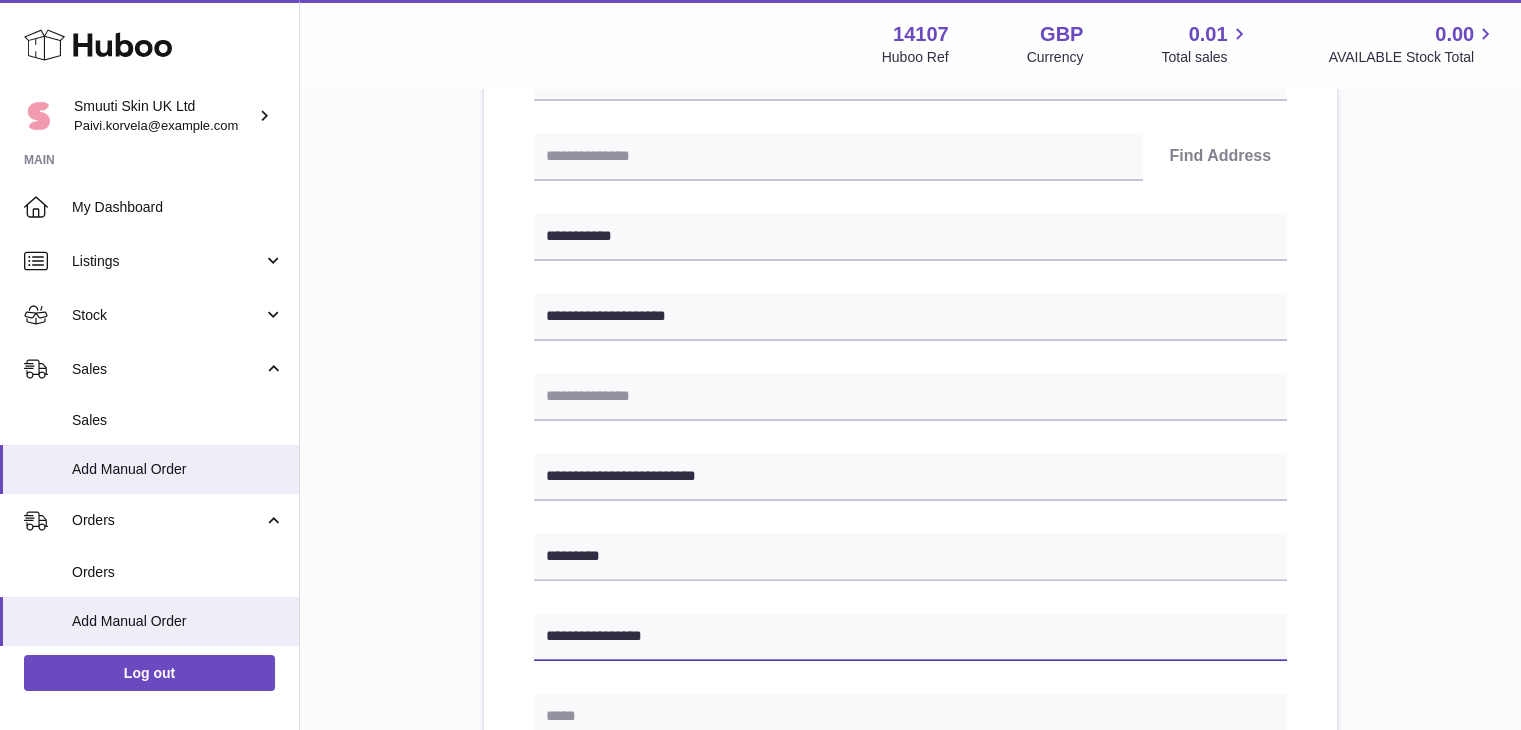 type on "**********" 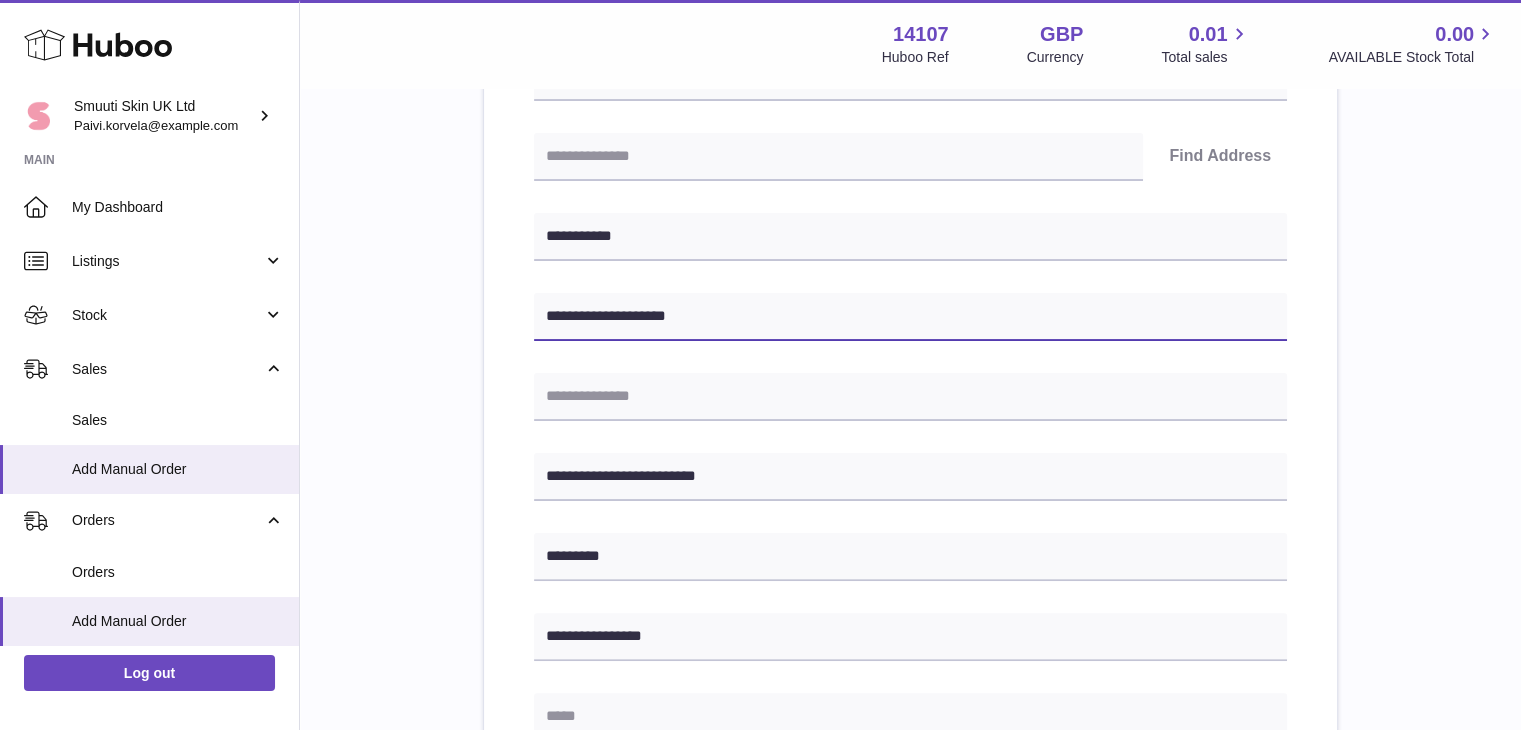 drag, startPoint x: 714, startPoint y: 321, endPoint x: 474, endPoint y: 300, distance: 240.91699 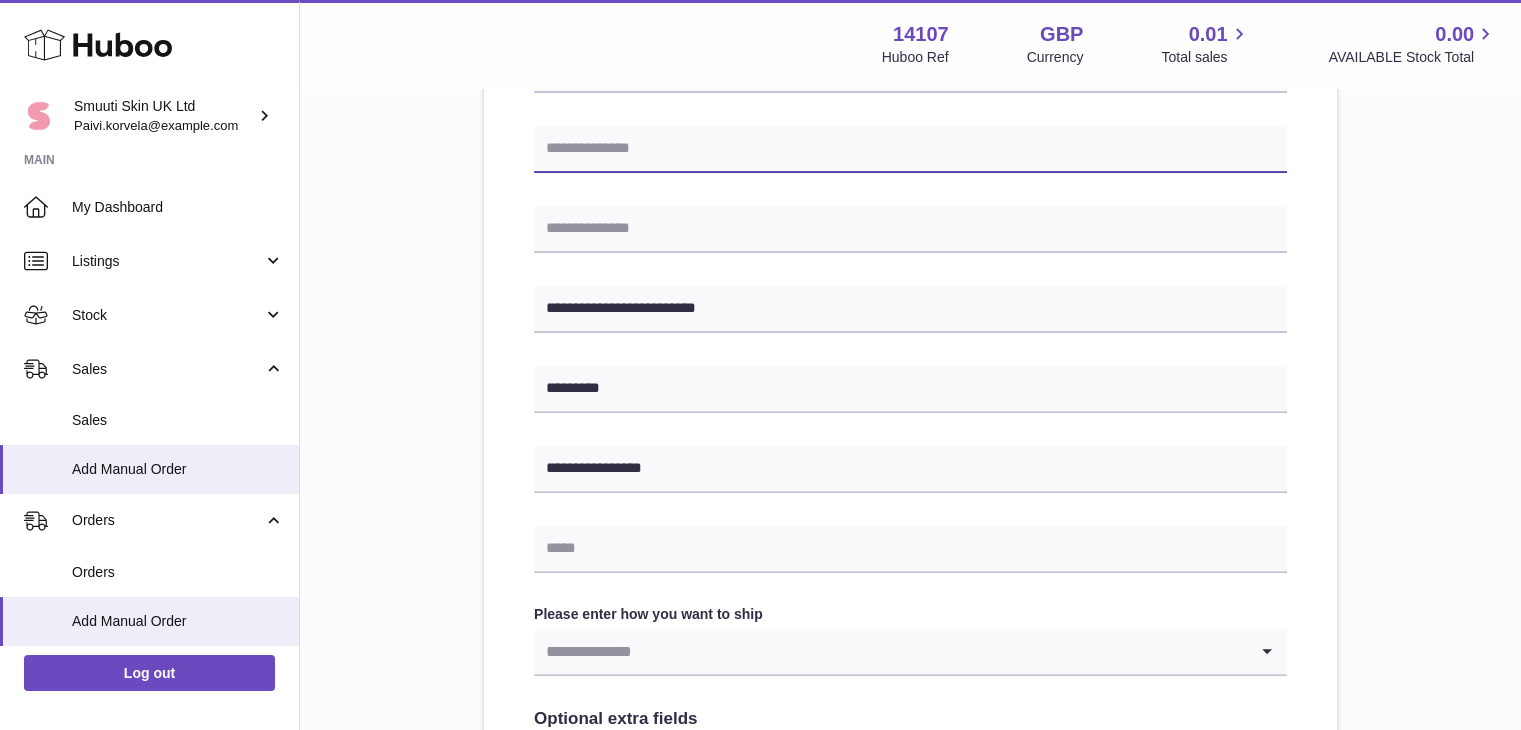 scroll, scrollTop: 574, scrollLeft: 0, axis: vertical 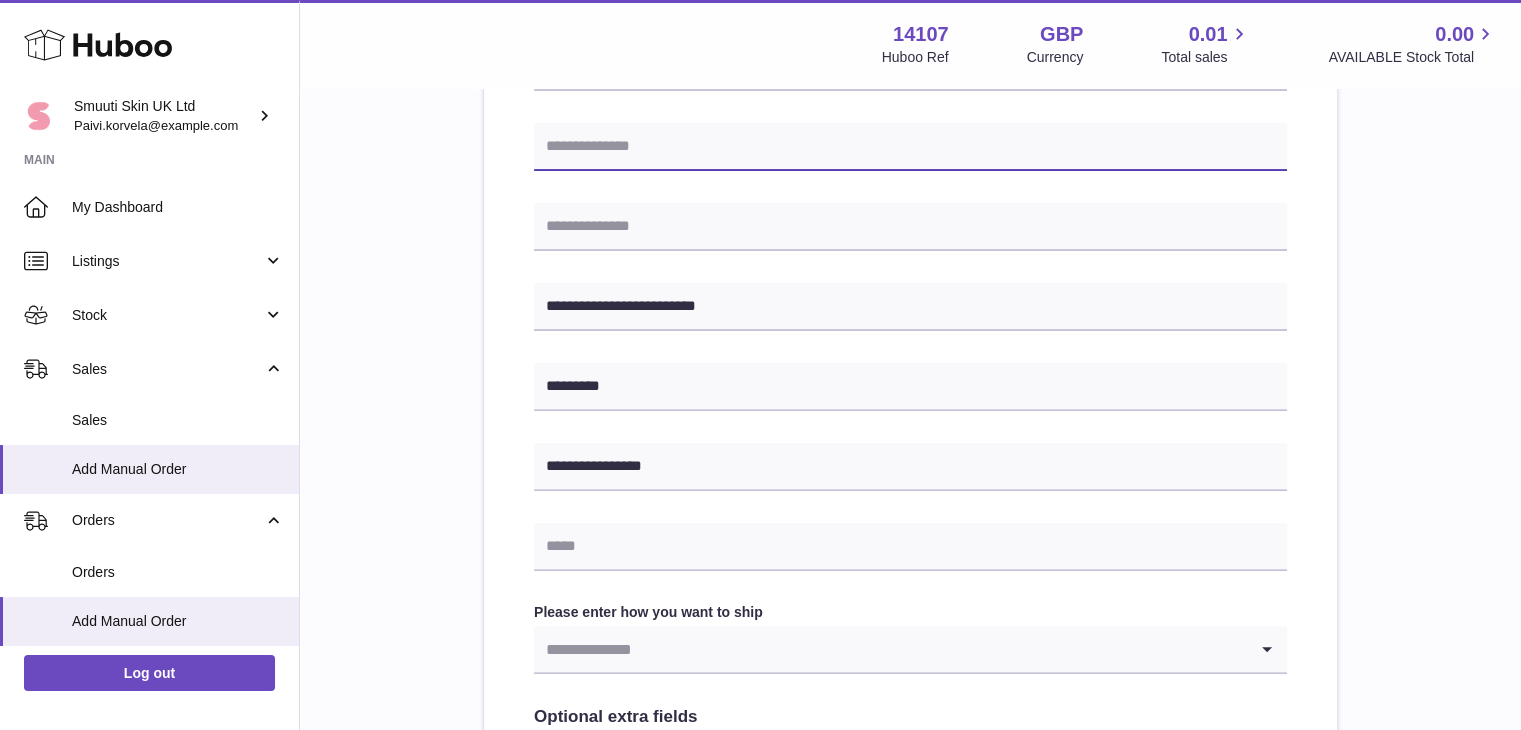 type 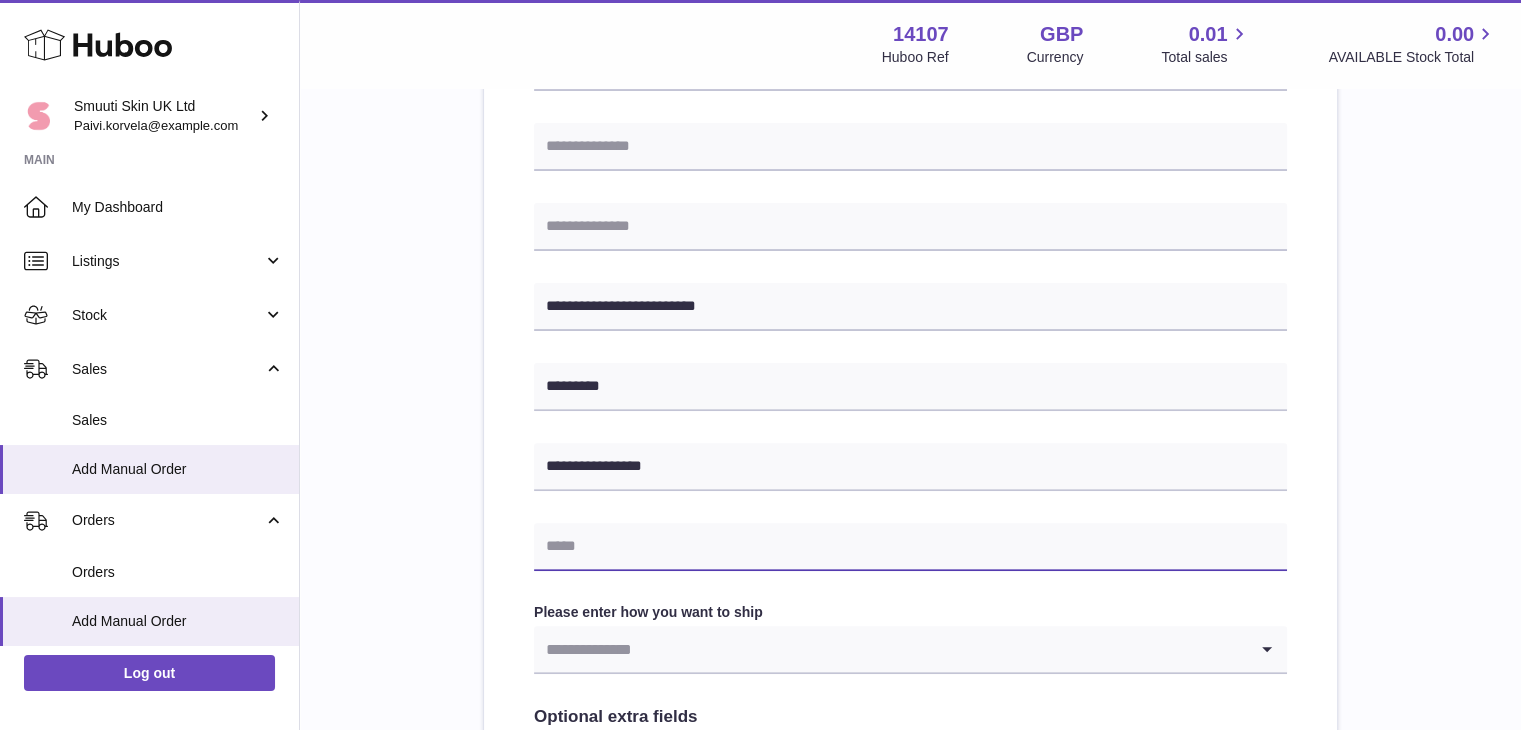 click at bounding box center (910, 547) 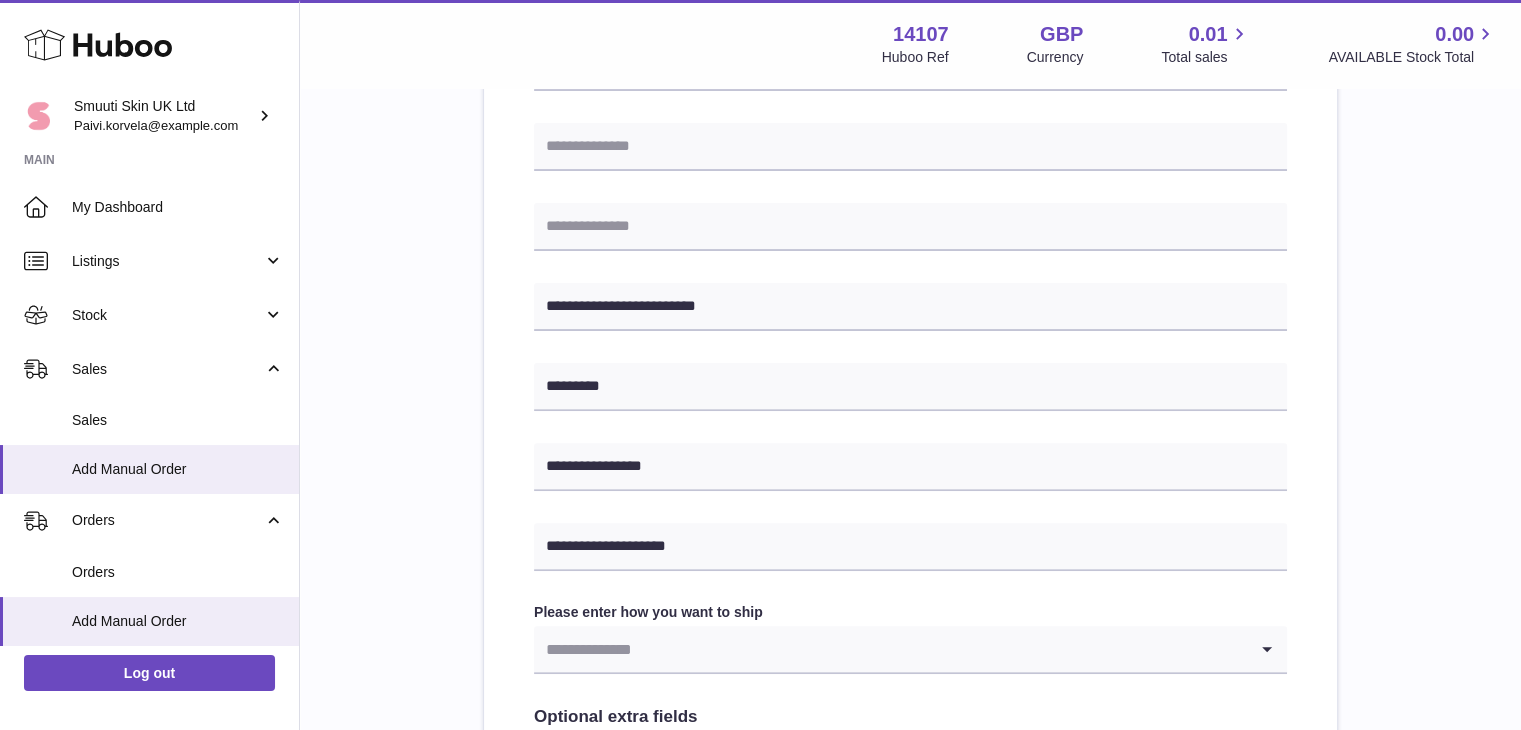 click on "**********" at bounding box center (910, 384) 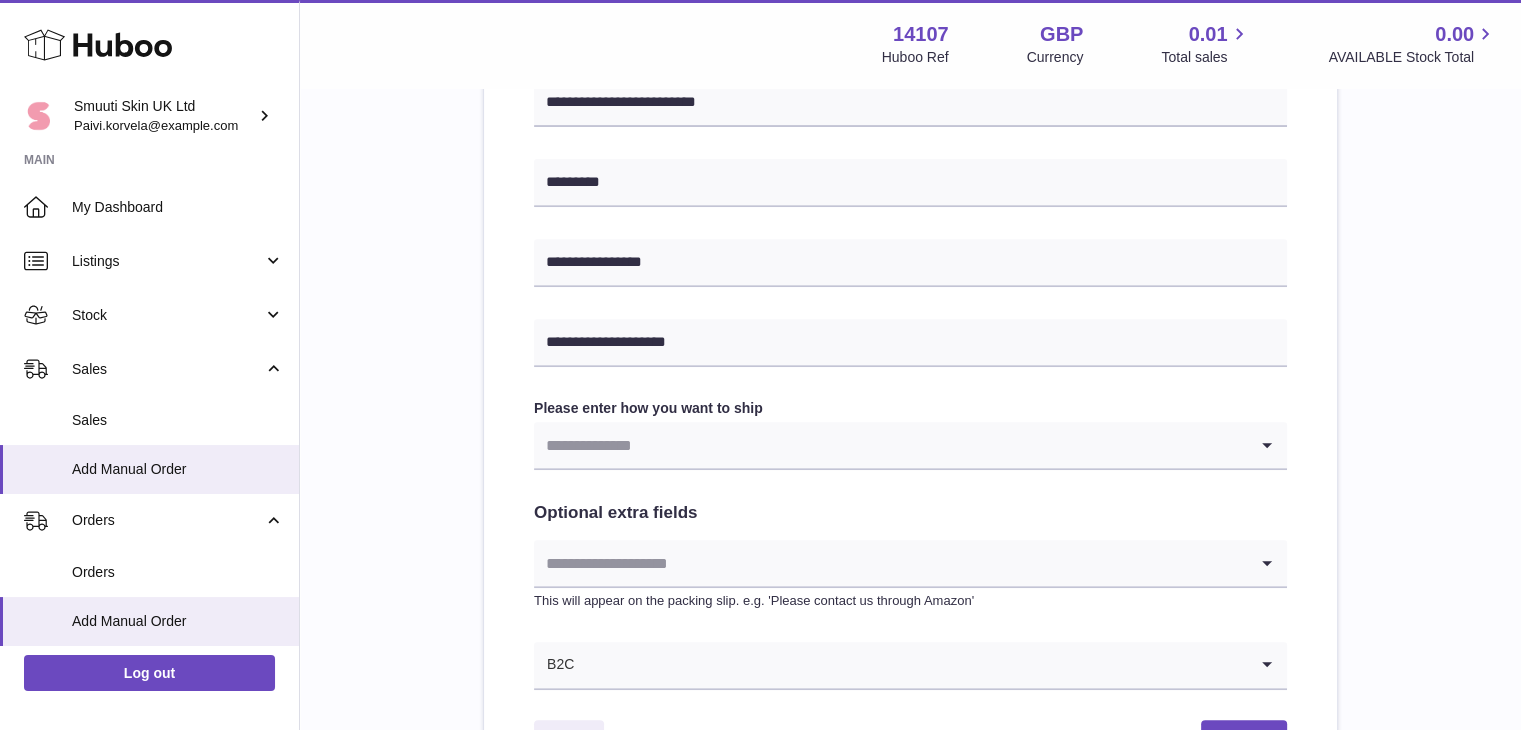 scroll, scrollTop: 790, scrollLeft: 0, axis: vertical 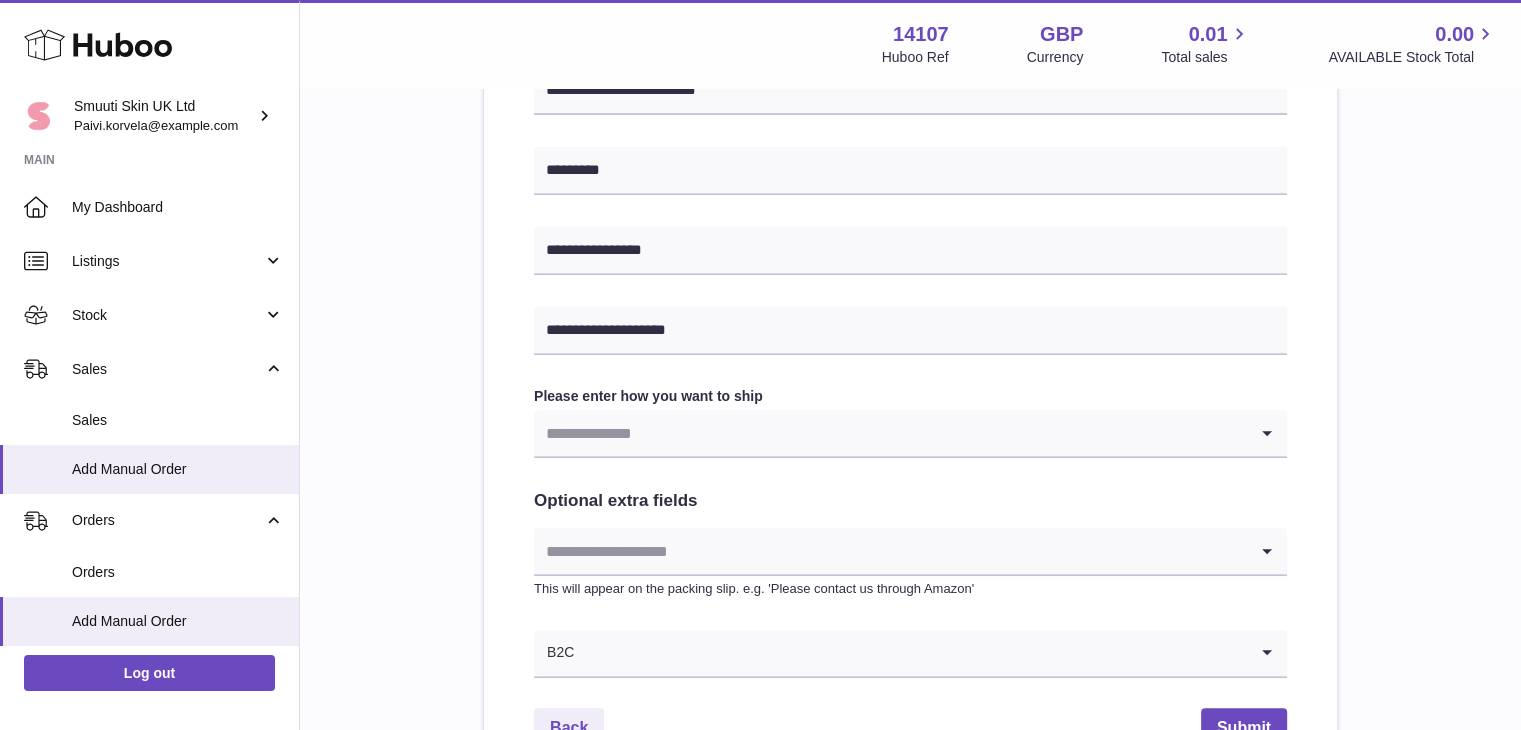 click 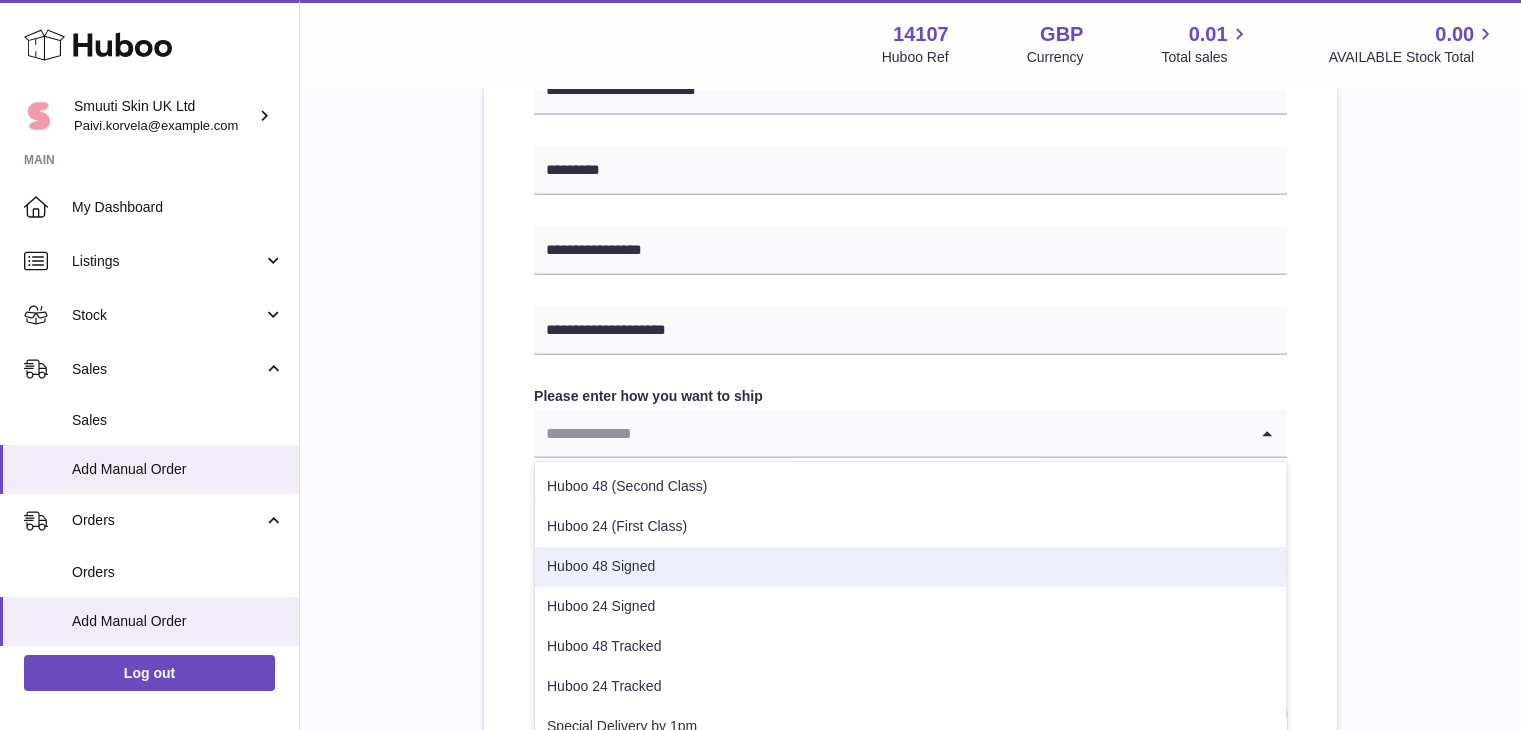 scroll, scrollTop: 101, scrollLeft: 0, axis: vertical 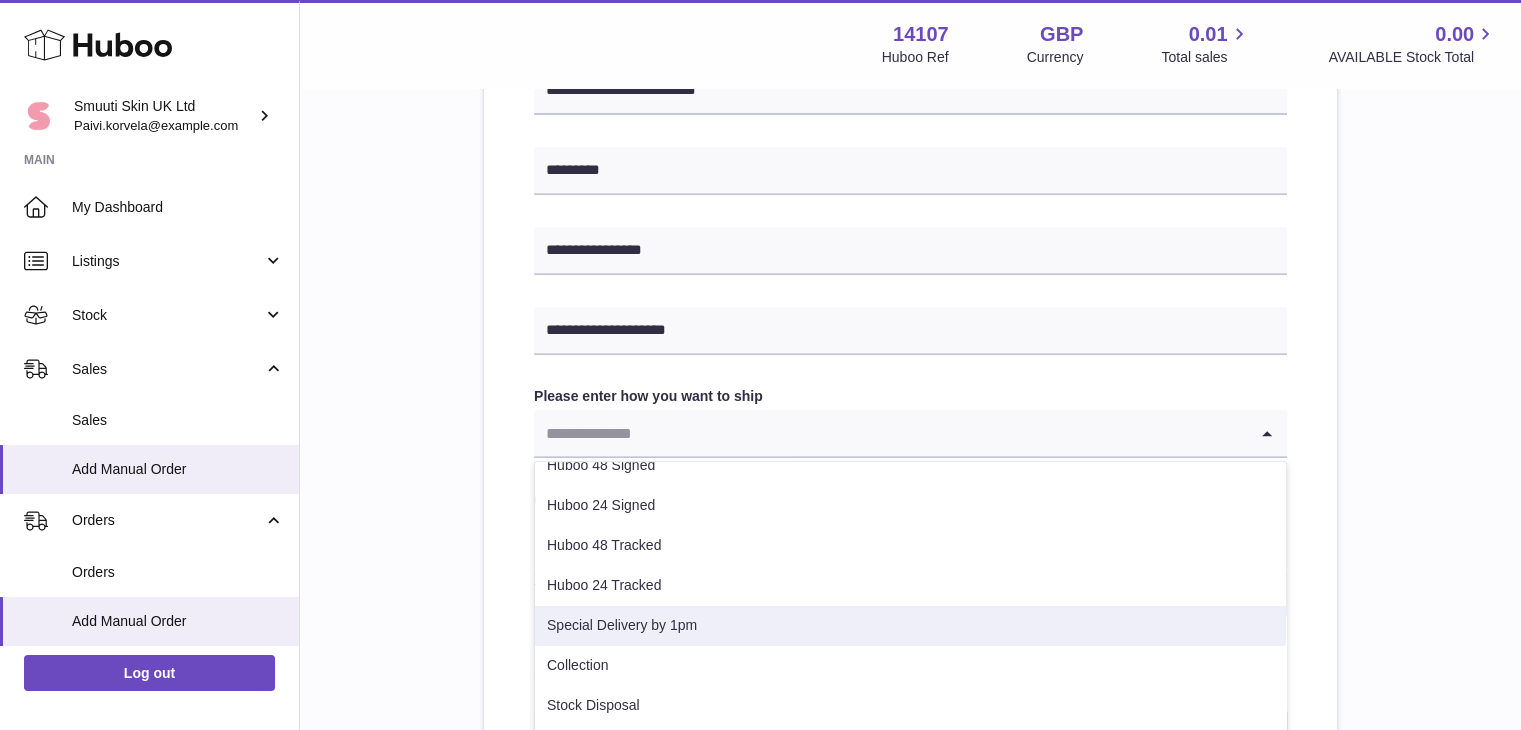 click on "Special Delivery by 1pm" at bounding box center (910, 626) 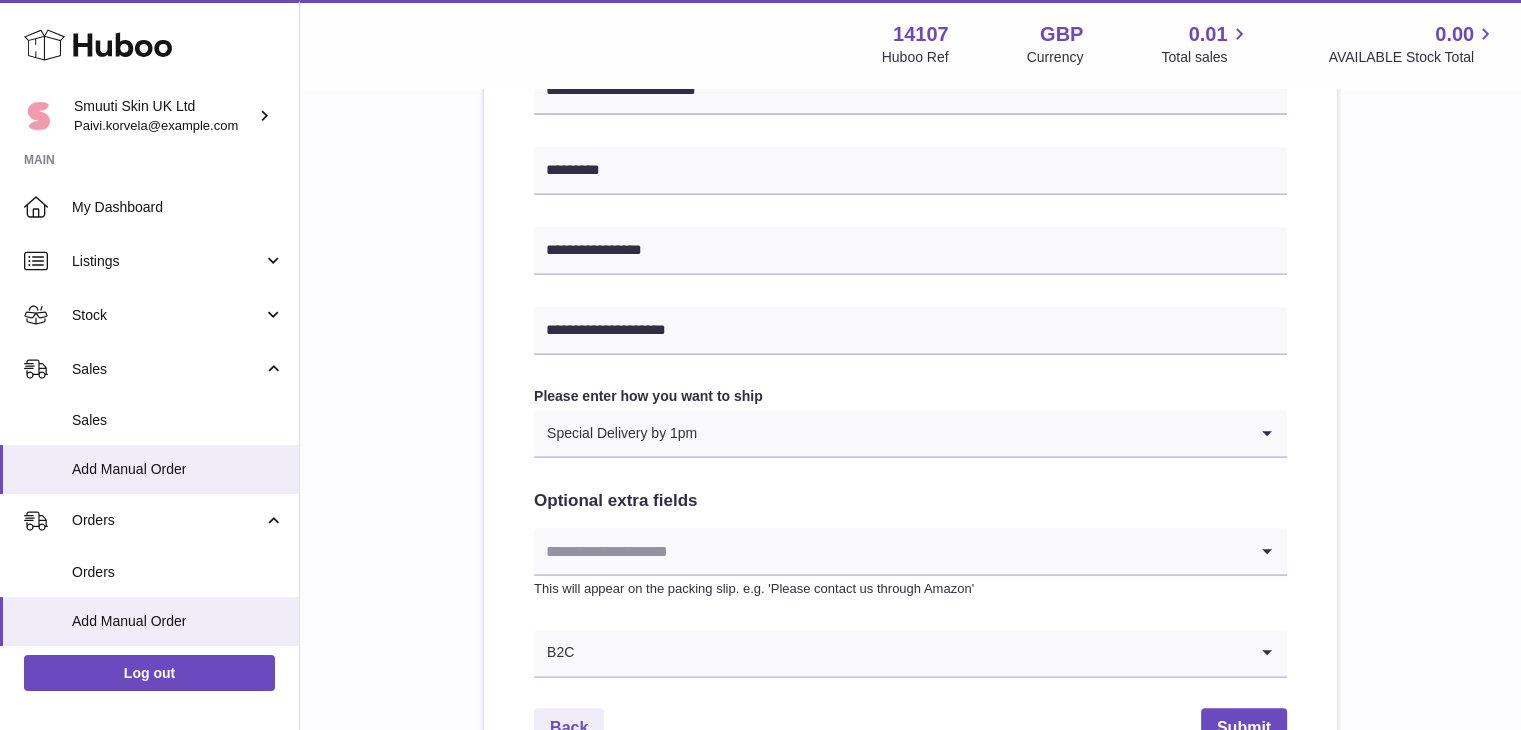 click on "**********" at bounding box center (910, 168) 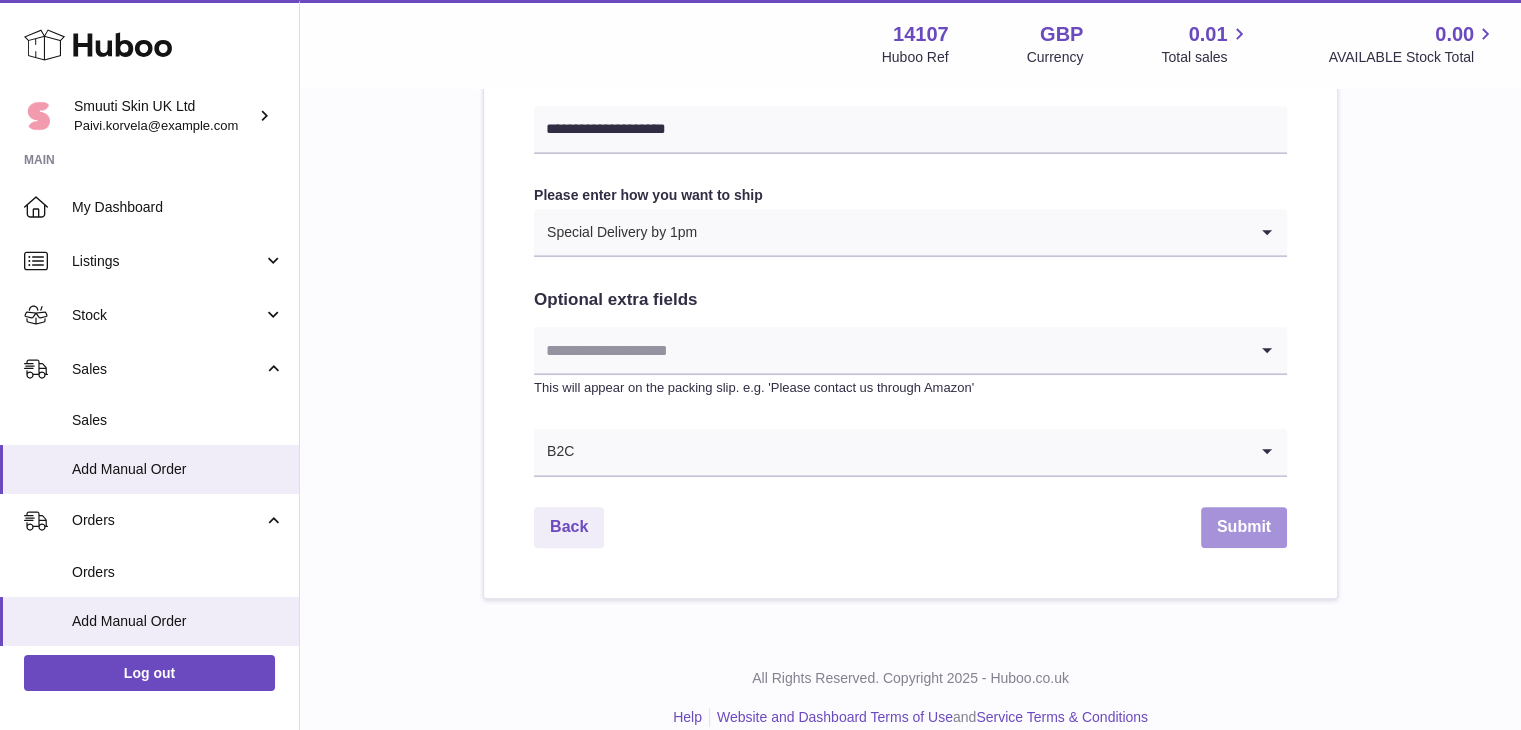 click on "Submit" at bounding box center (1244, 527) 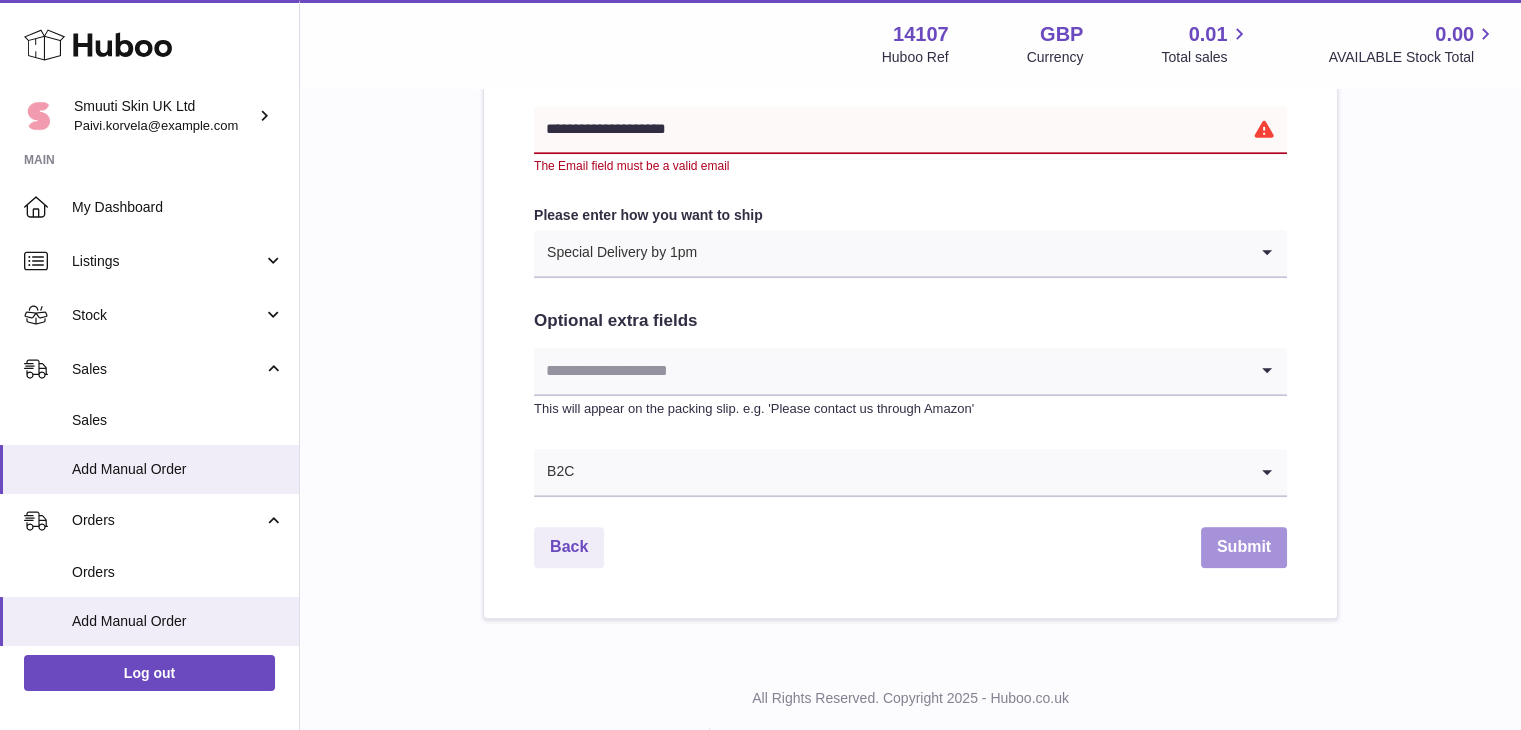 scroll, scrollTop: 768, scrollLeft: 0, axis: vertical 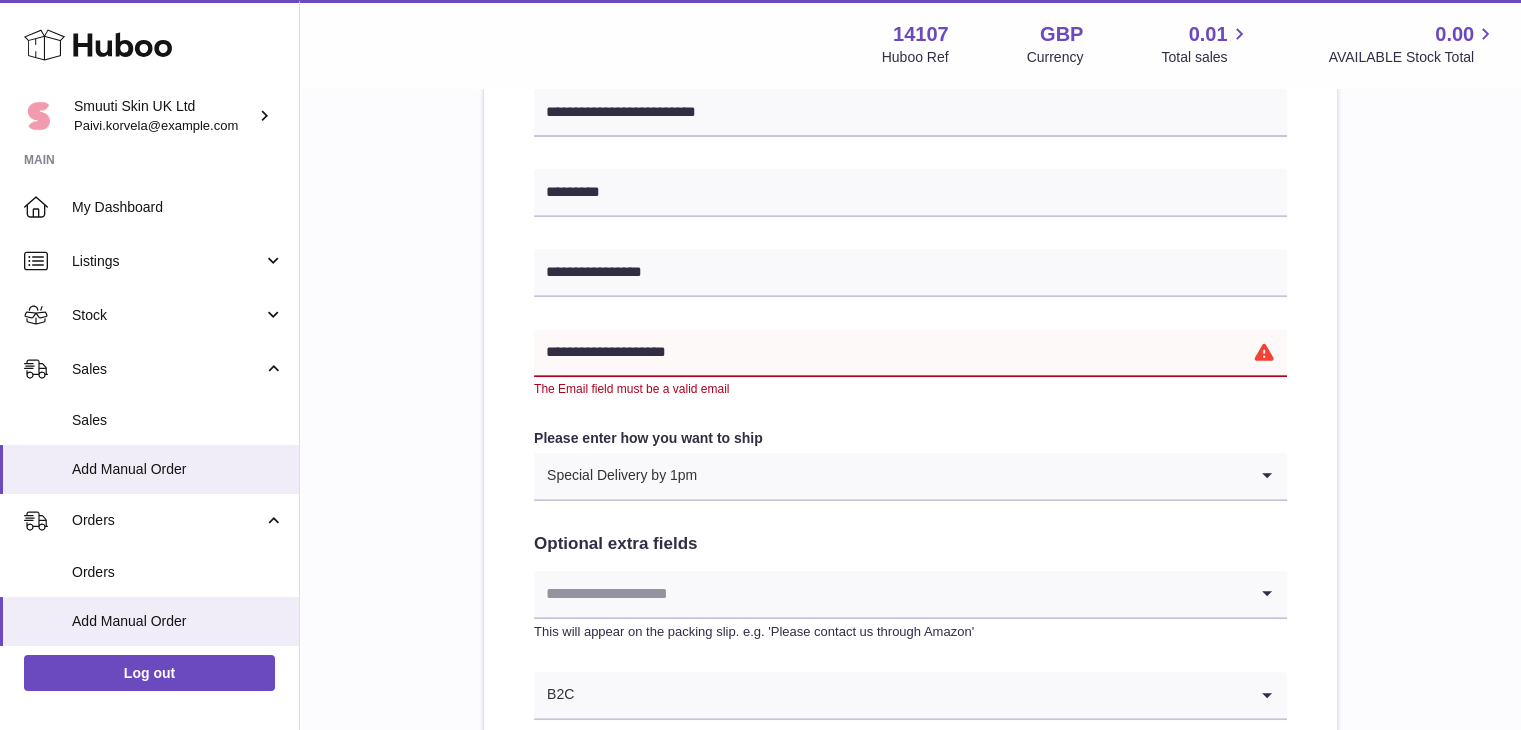 click on "**********" at bounding box center (910, 353) 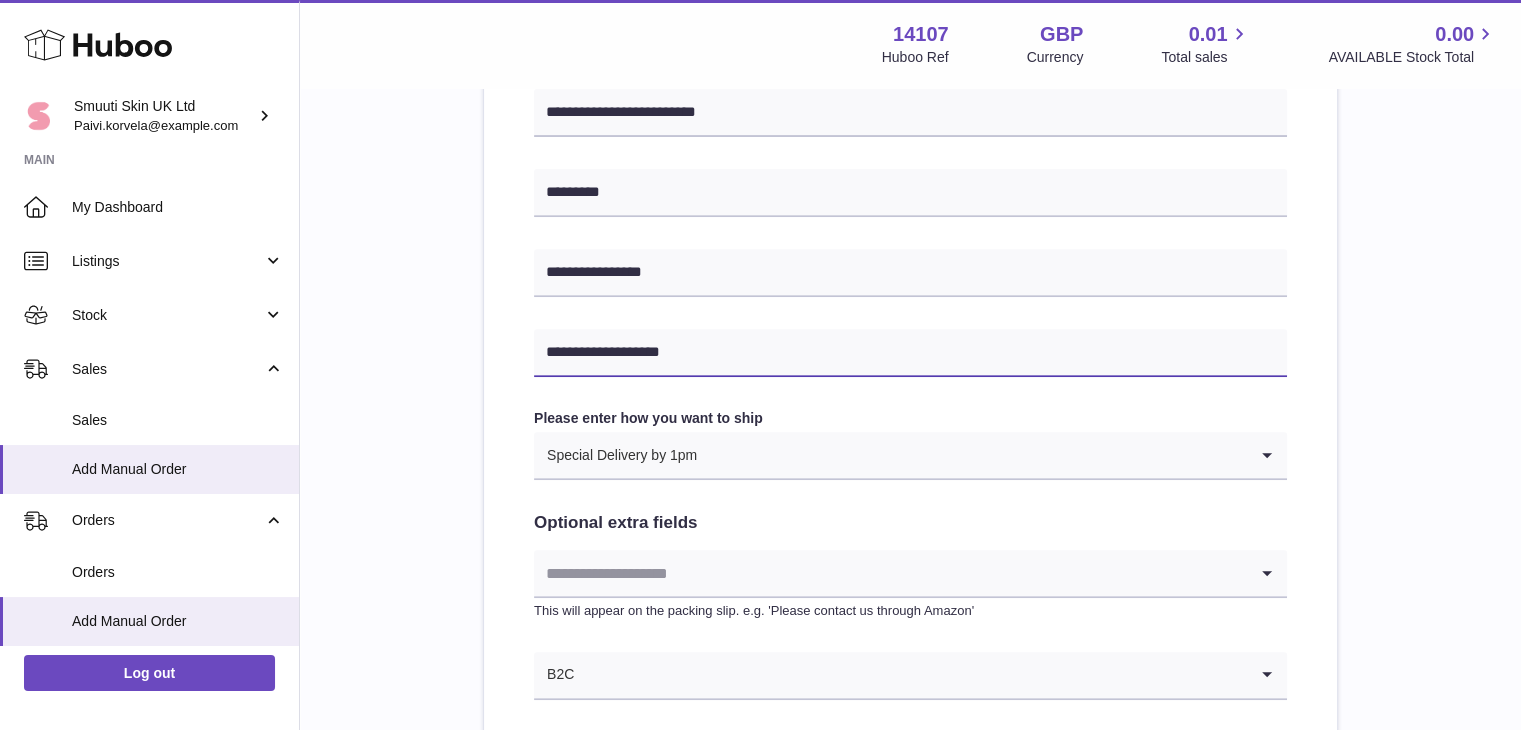 type on "**********" 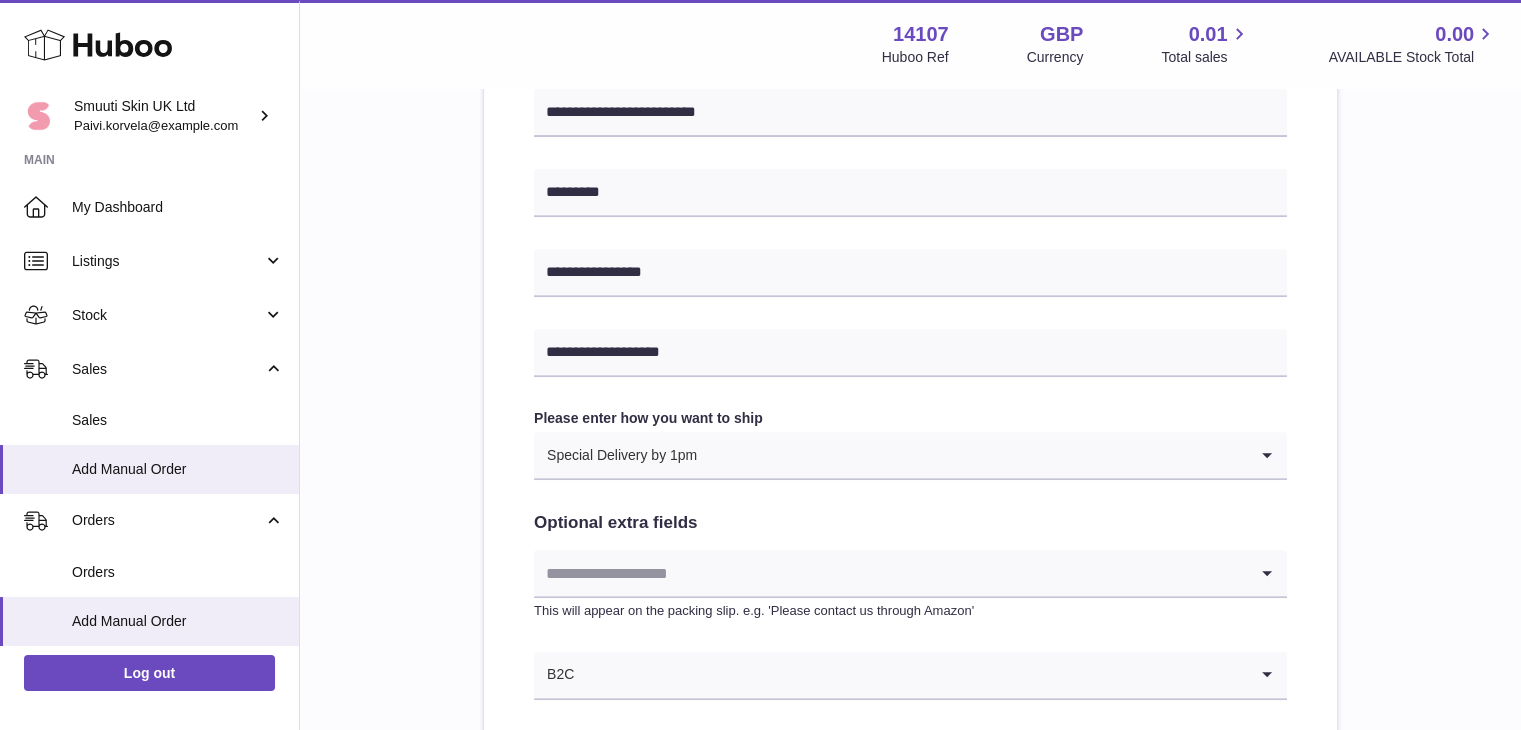 click on "**********" at bounding box center (910, 190) 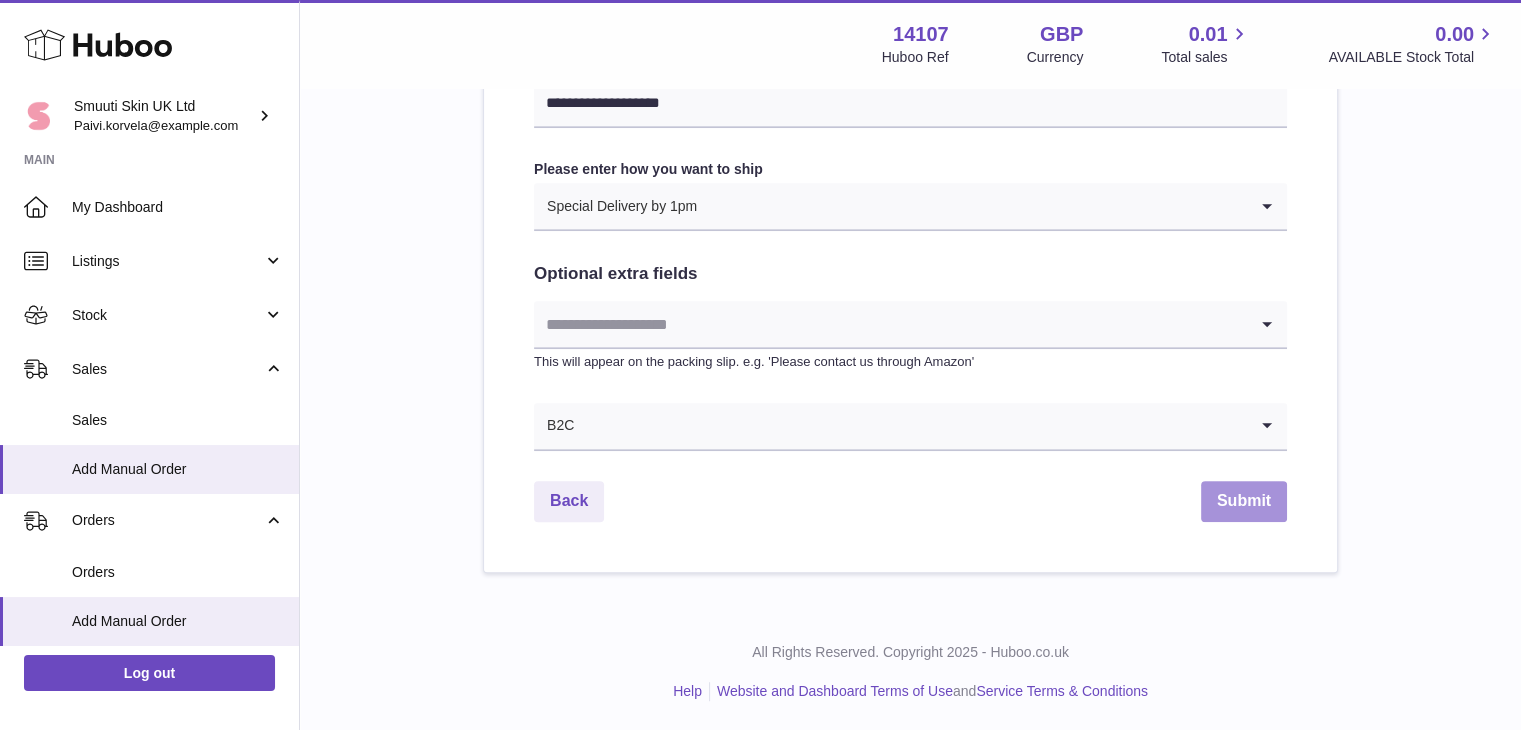 click on "Submit" at bounding box center (1244, 501) 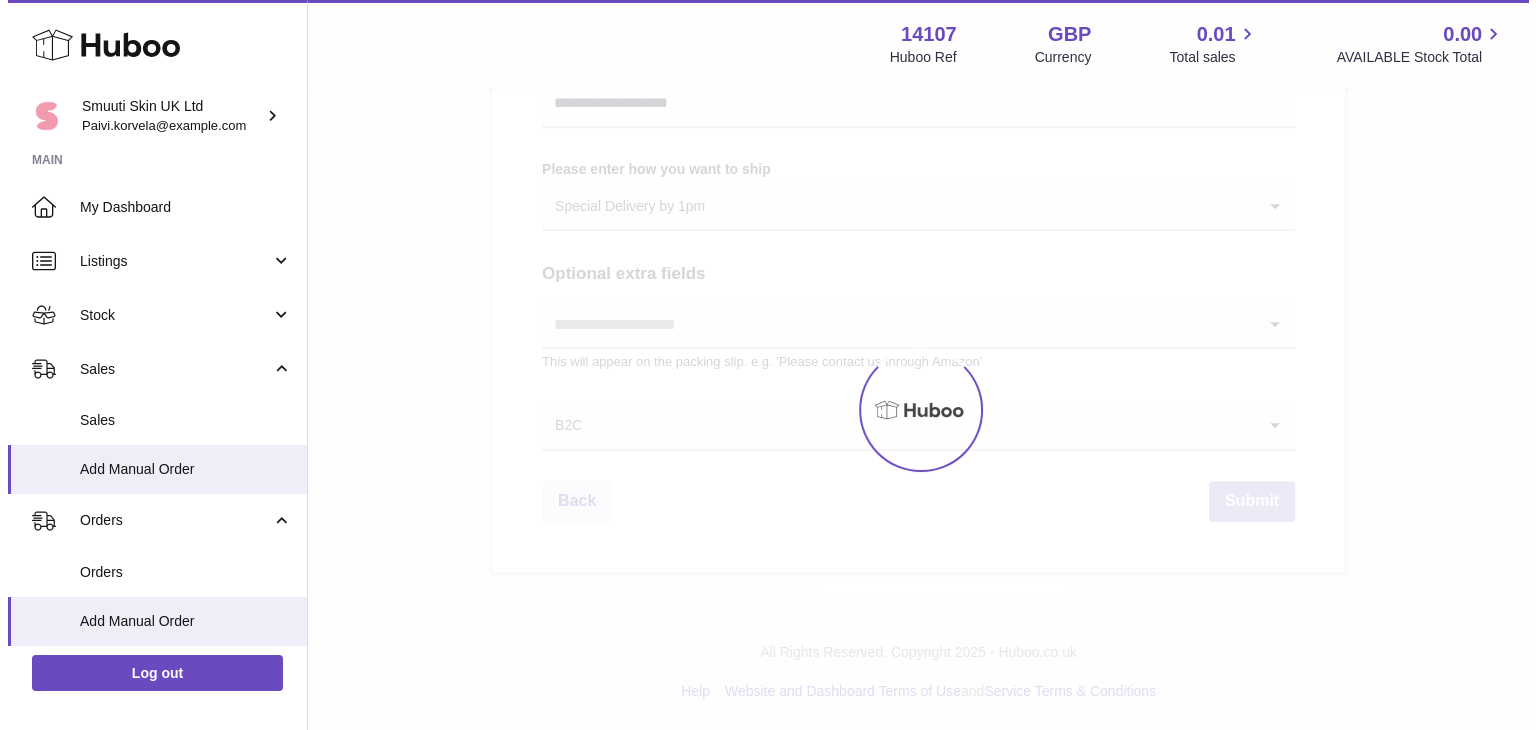 scroll, scrollTop: 0, scrollLeft: 0, axis: both 